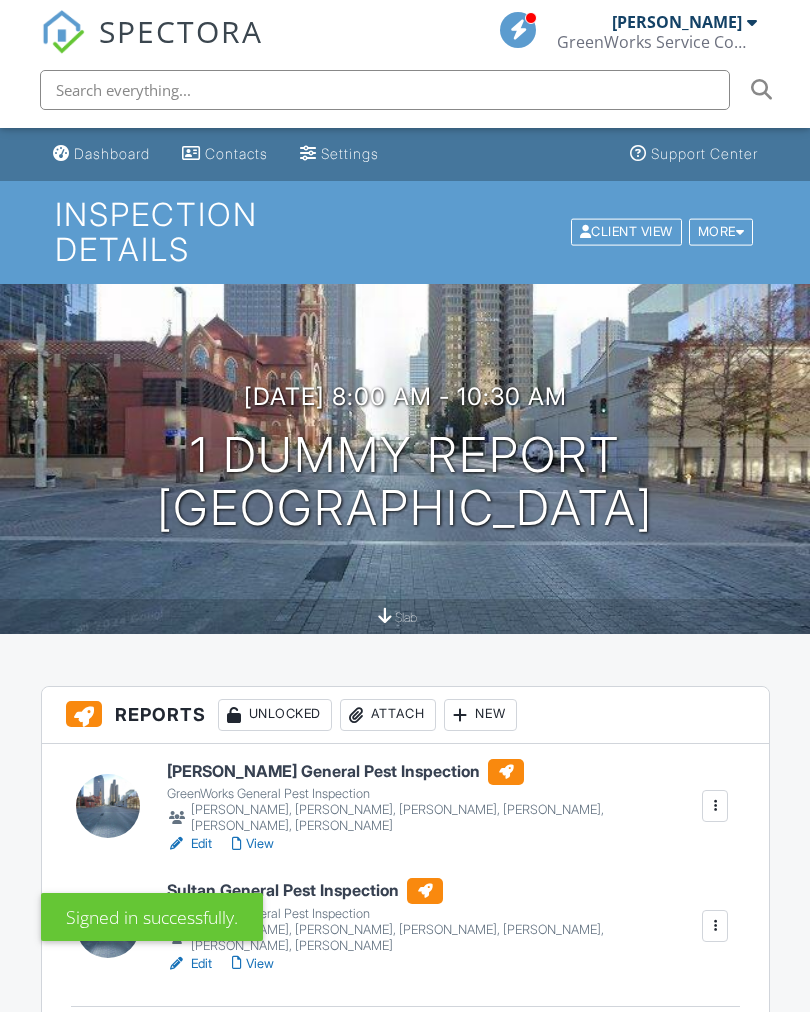 scroll, scrollTop: 0, scrollLeft: 0, axis: both 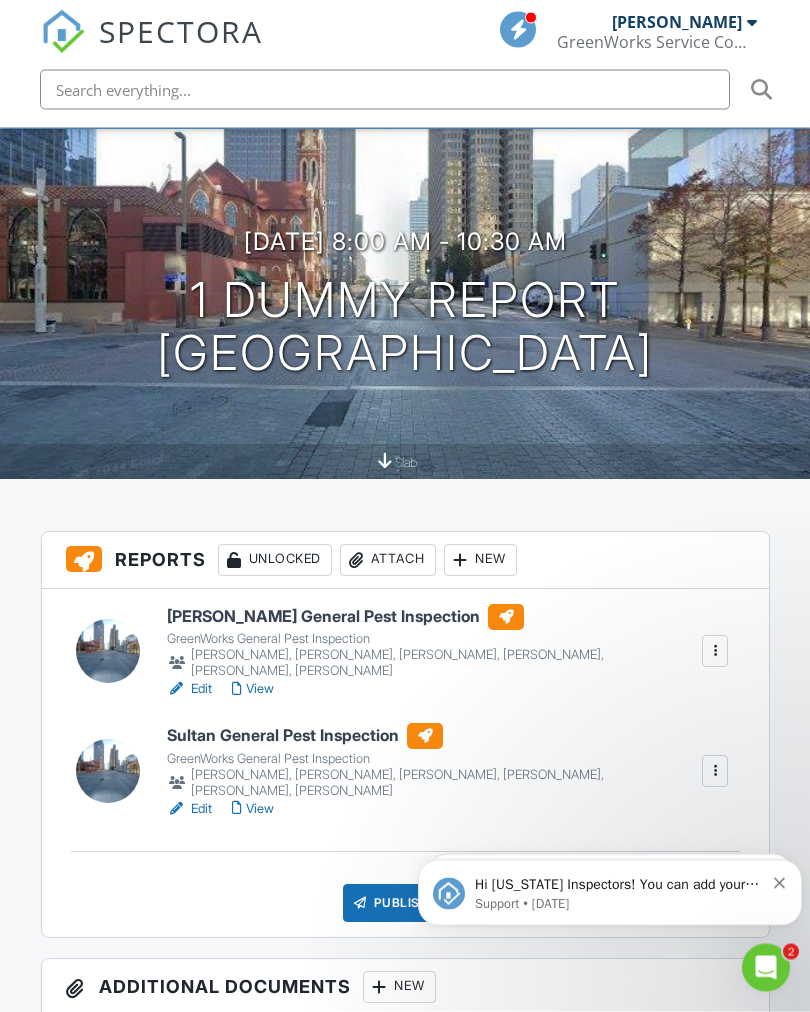 click at bounding box center [715, 652] 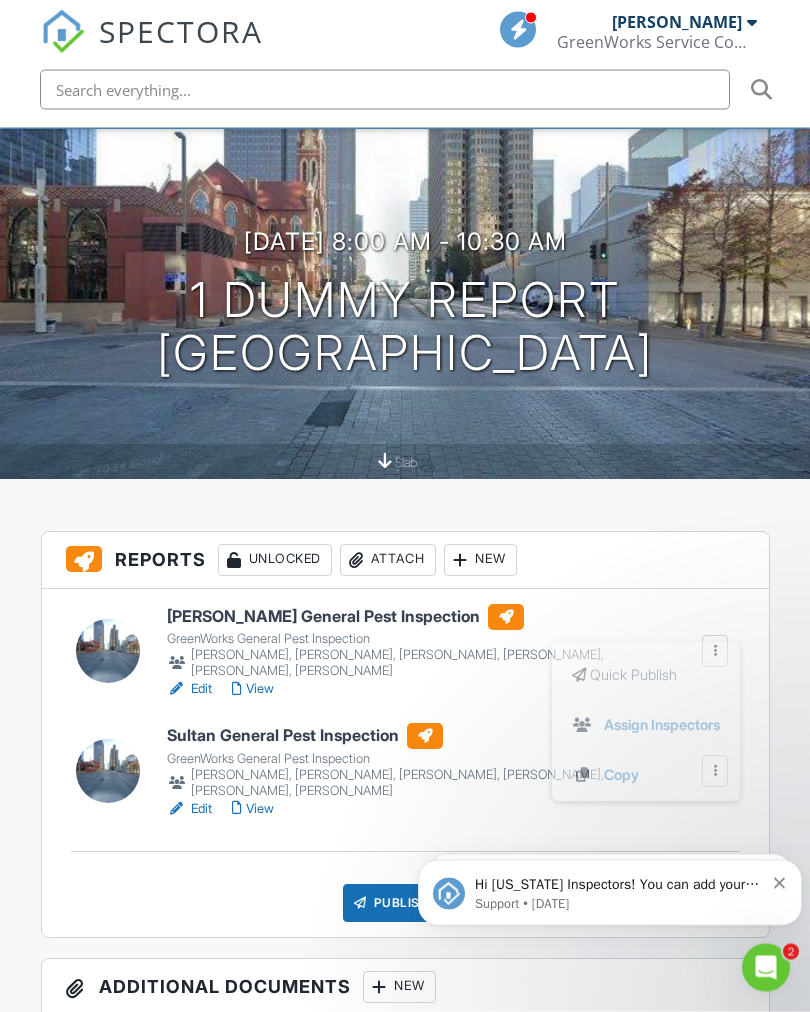 scroll, scrollTop: 155, scrollLeft: 0, axis: vertical 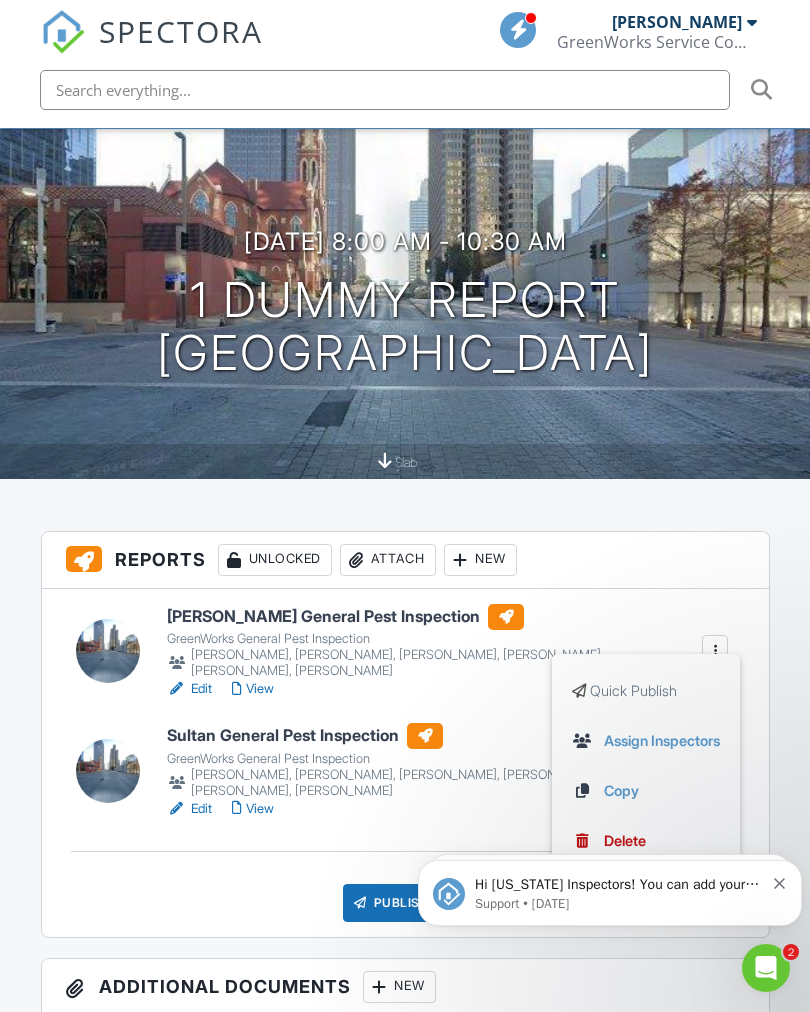 click on "slab" at bounding box center [405, 461] 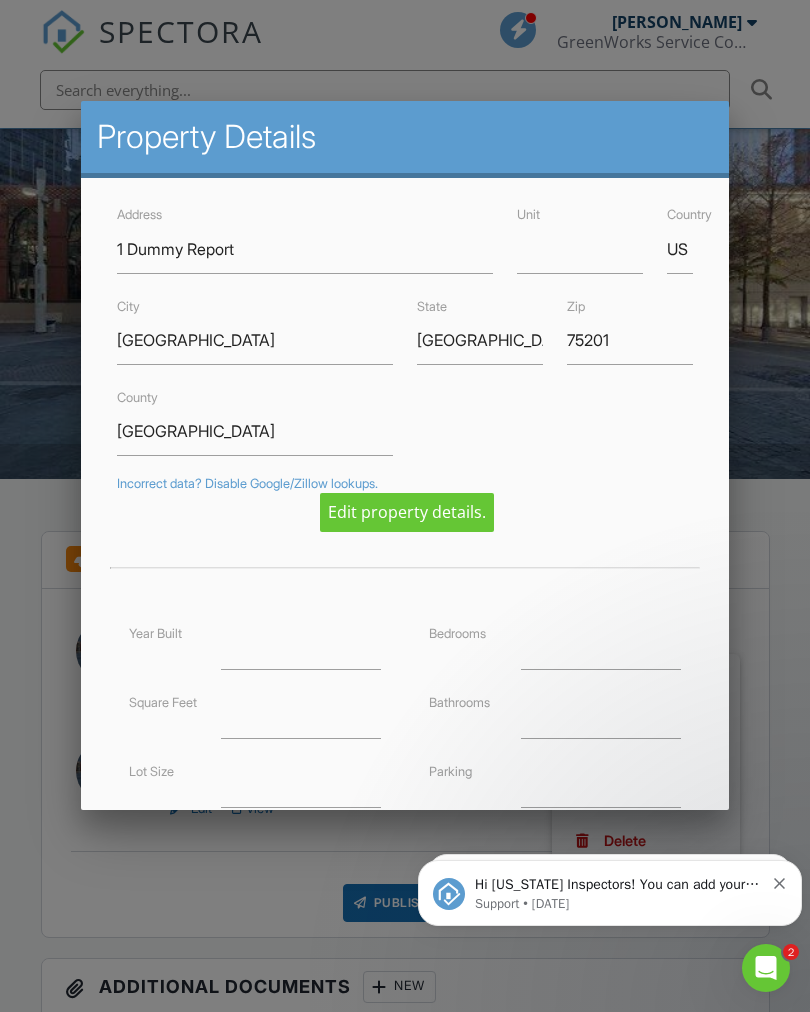 click at bounding box center (405, 532) 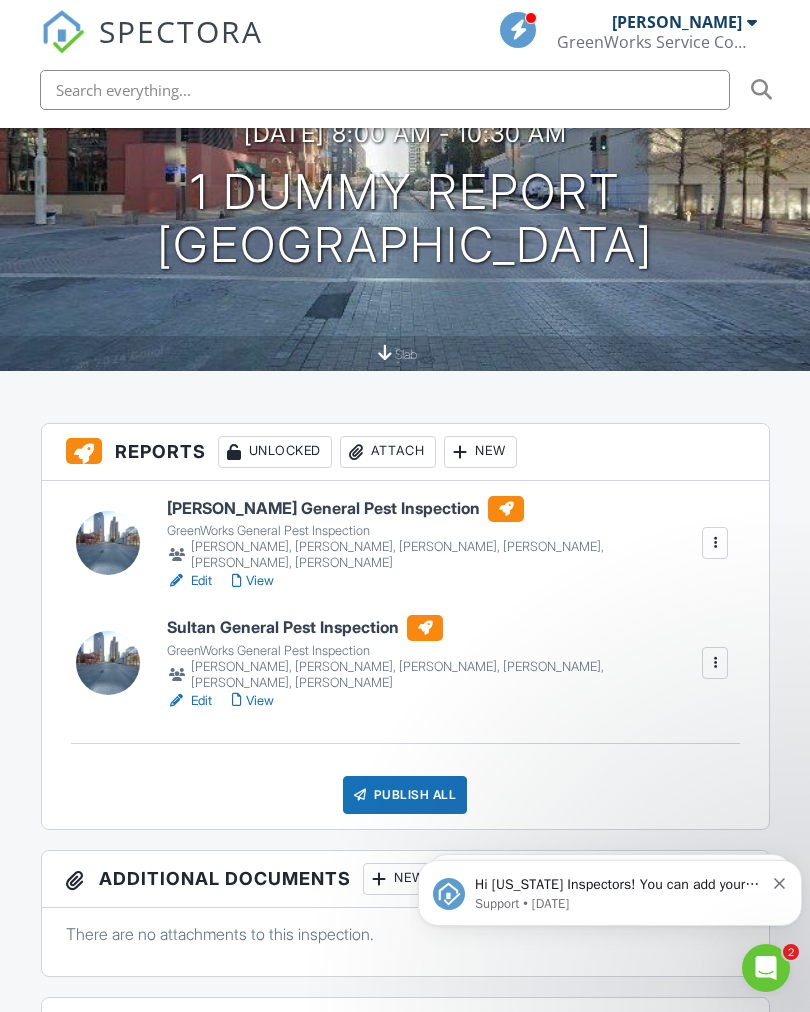 scroll, scrollTop: 264, scrollLeft: 0, axis: vertical 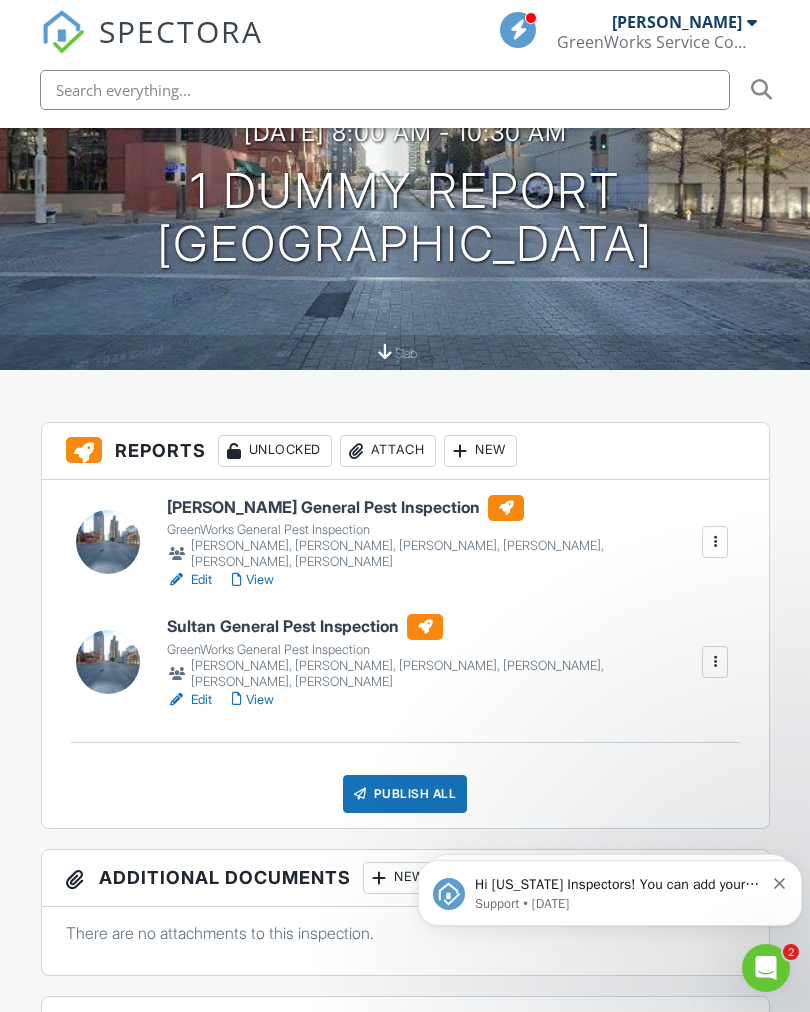 click on "New" at bounding box center [480, 451] 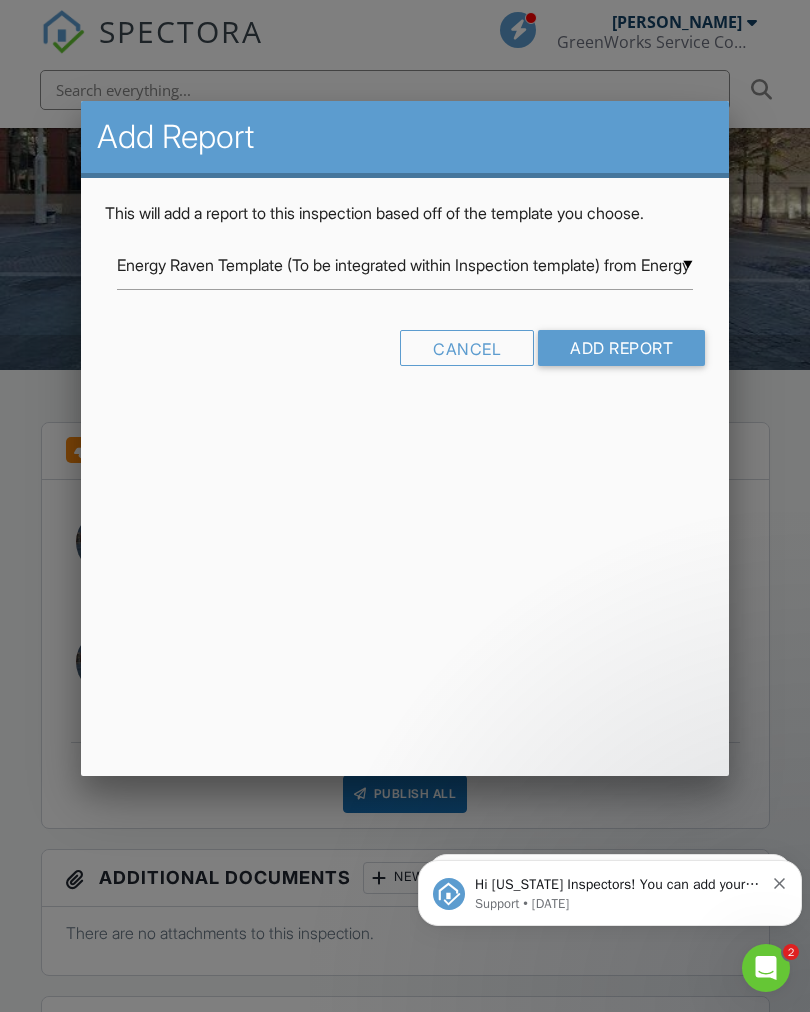 click at bounding box center [405, 532] 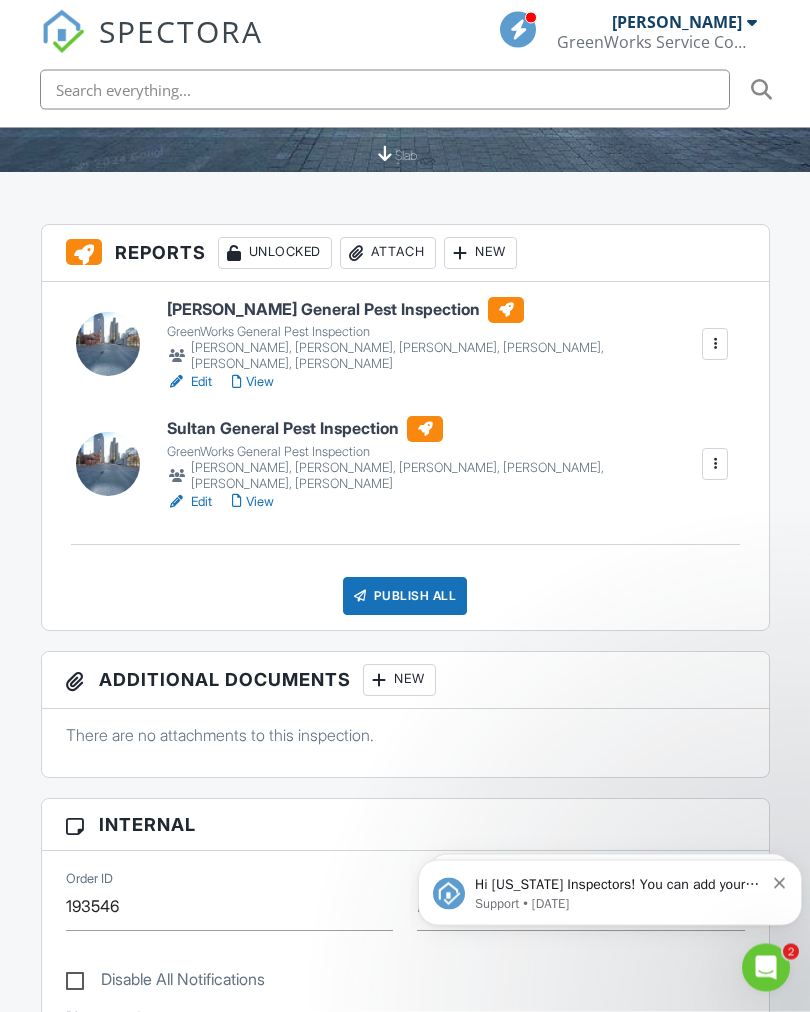 scroll, scrollTop: 465, scrollLeft: 0, axis: vertical 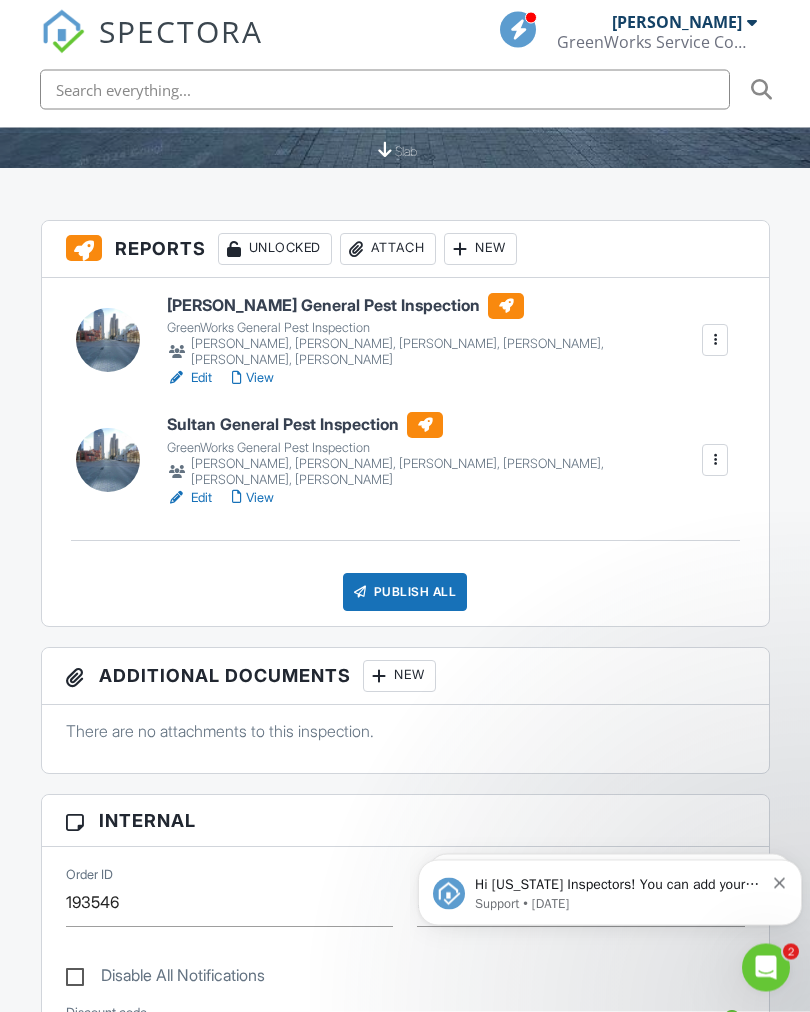 click 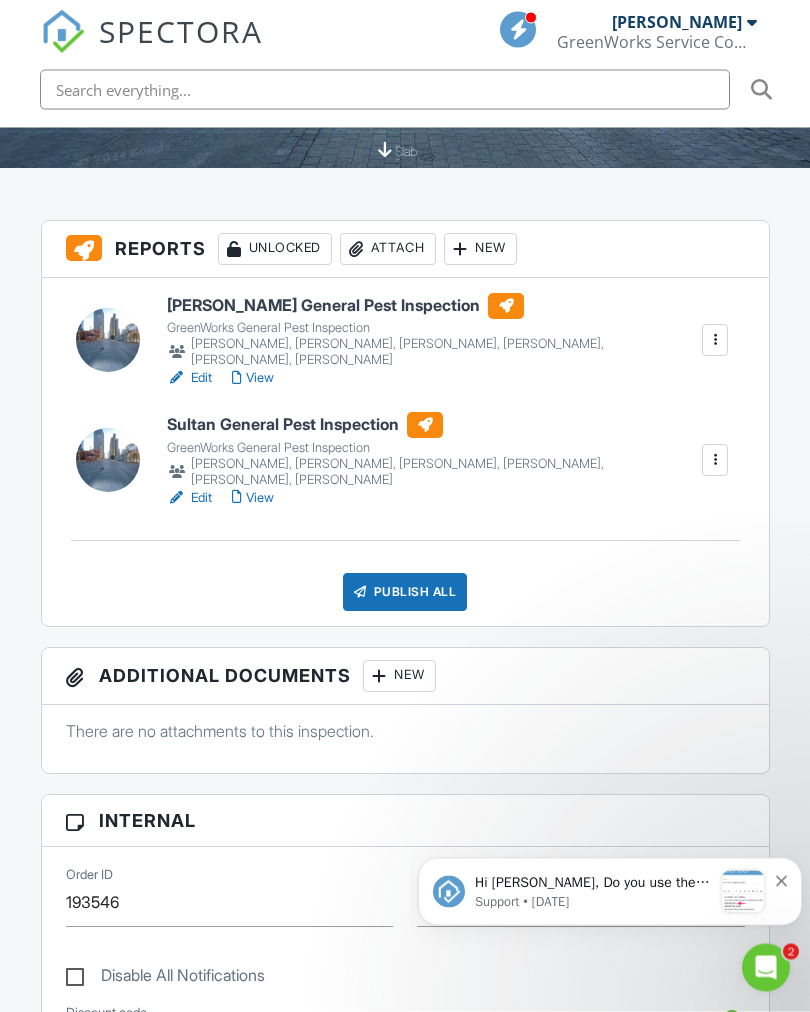 click on "Hi Mike, Do you use the TREC REI 7-6? Make sure you are compliant by offering the PDF link in the publishing email of your reports.  Insert the placeholder for the report PDF in the publishing email above the inspection link.  Here's a video explaining how to add placeholders to your email templates. The PDF Report placeholder is not available in the list of placeholders, so you can type it in. Please let the support team know if you have any questions!" at bounding box center (593, 882) 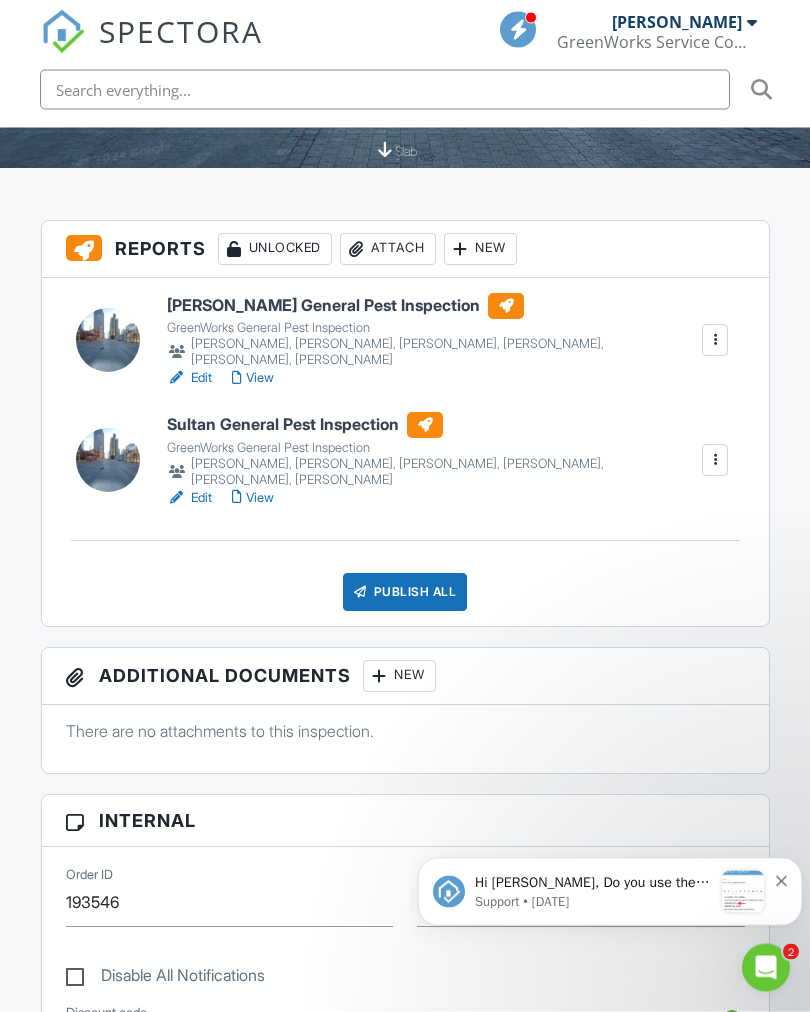 scroll, scrollTop: 466, scrollLeft: 0, axis: vertical 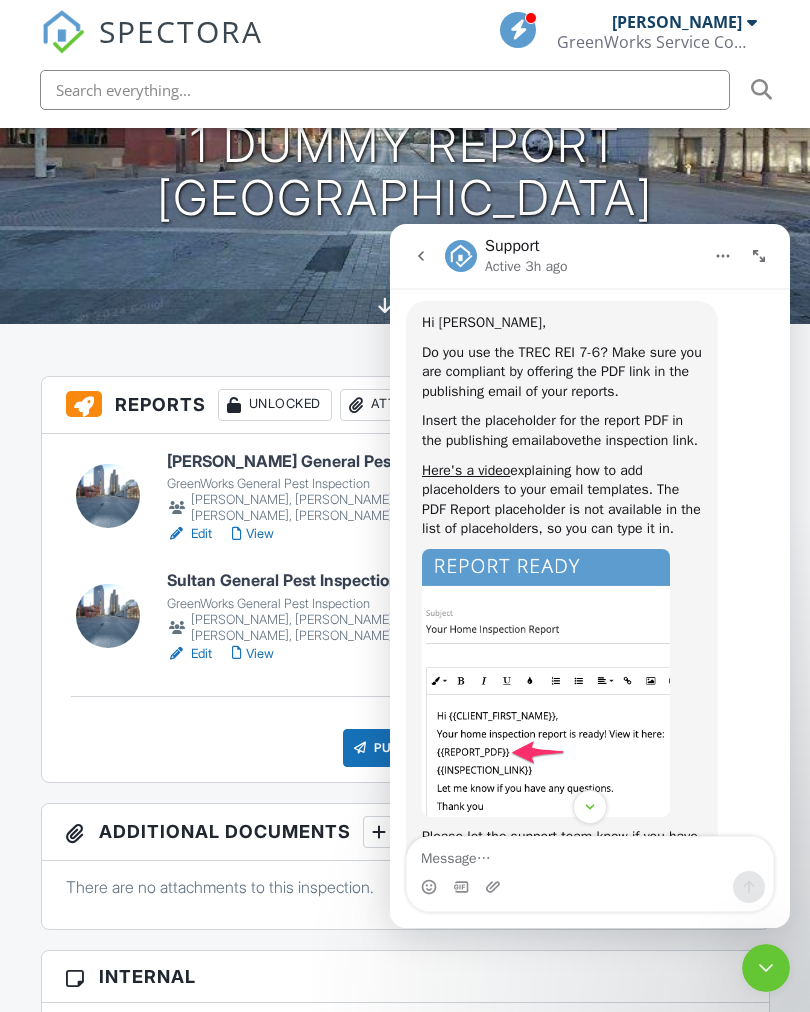 click at bounding box center [421, 256] 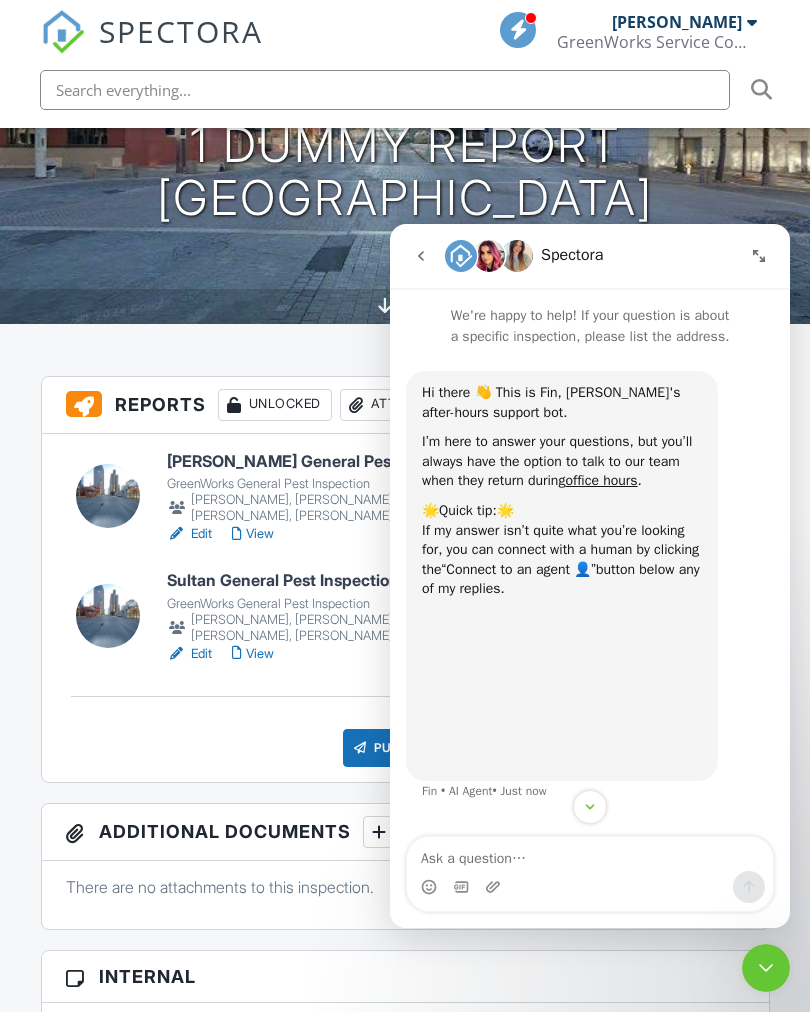 scroll, scrollTop: 0, scrollLeft: 0, axis: both 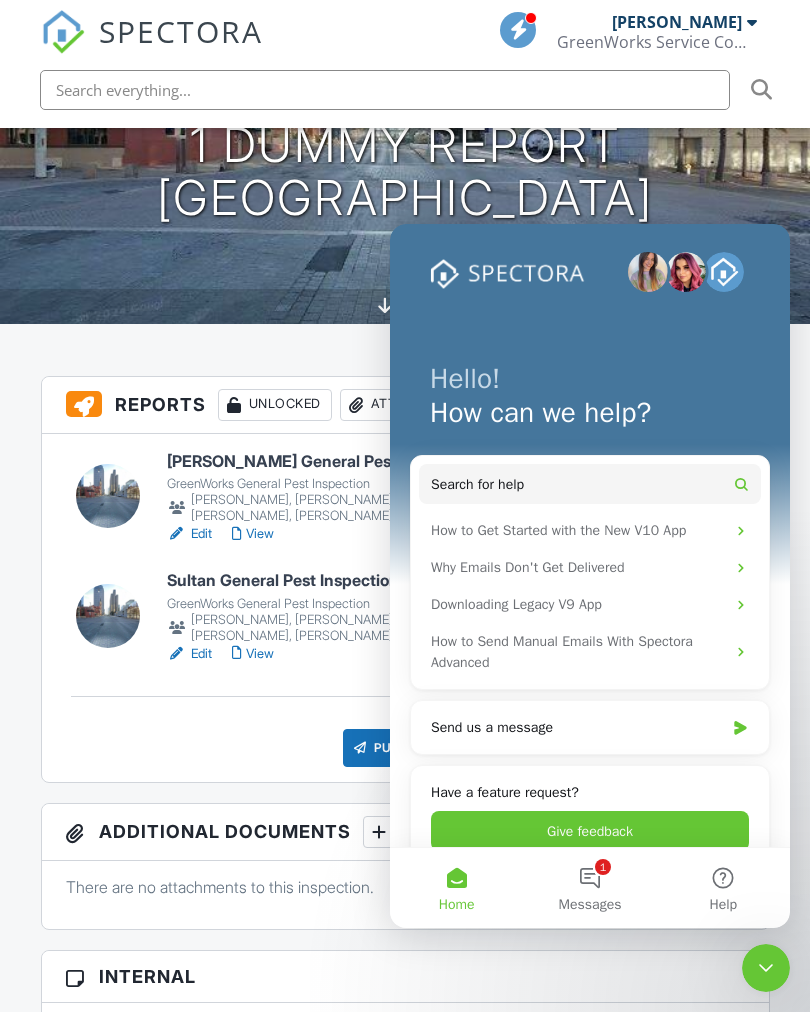 click on "Home" at bounding box center (456, 888) 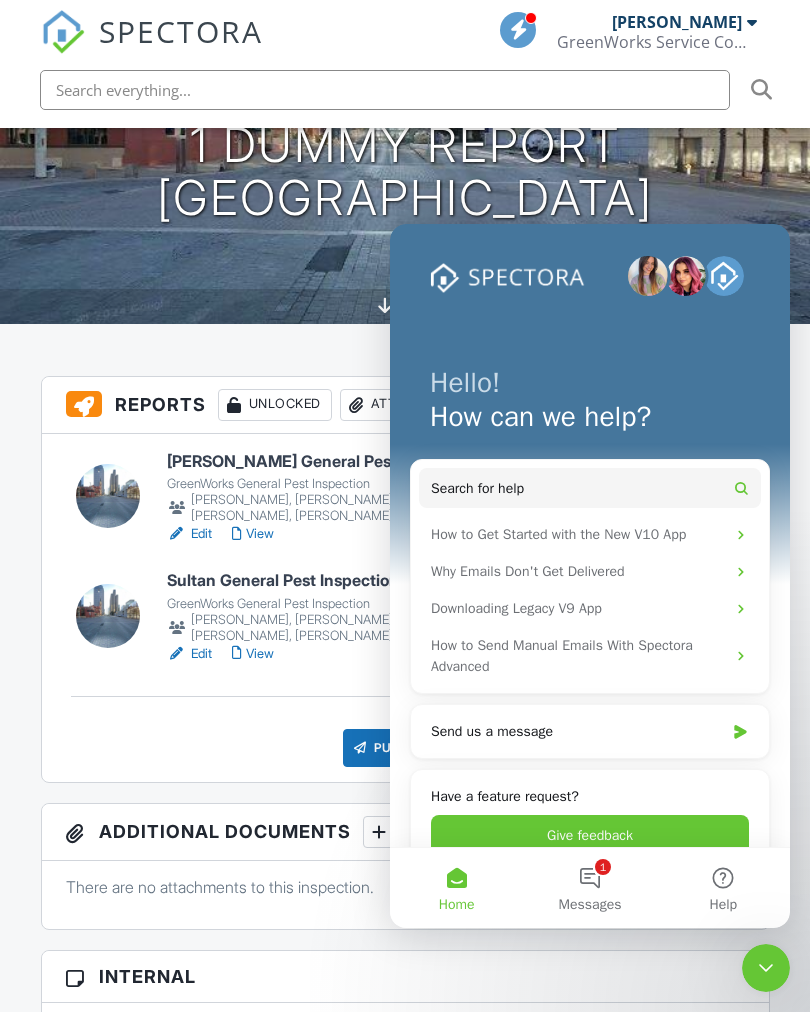 scroll, scrollTop: 0, scrollLeft: 0, axis: both 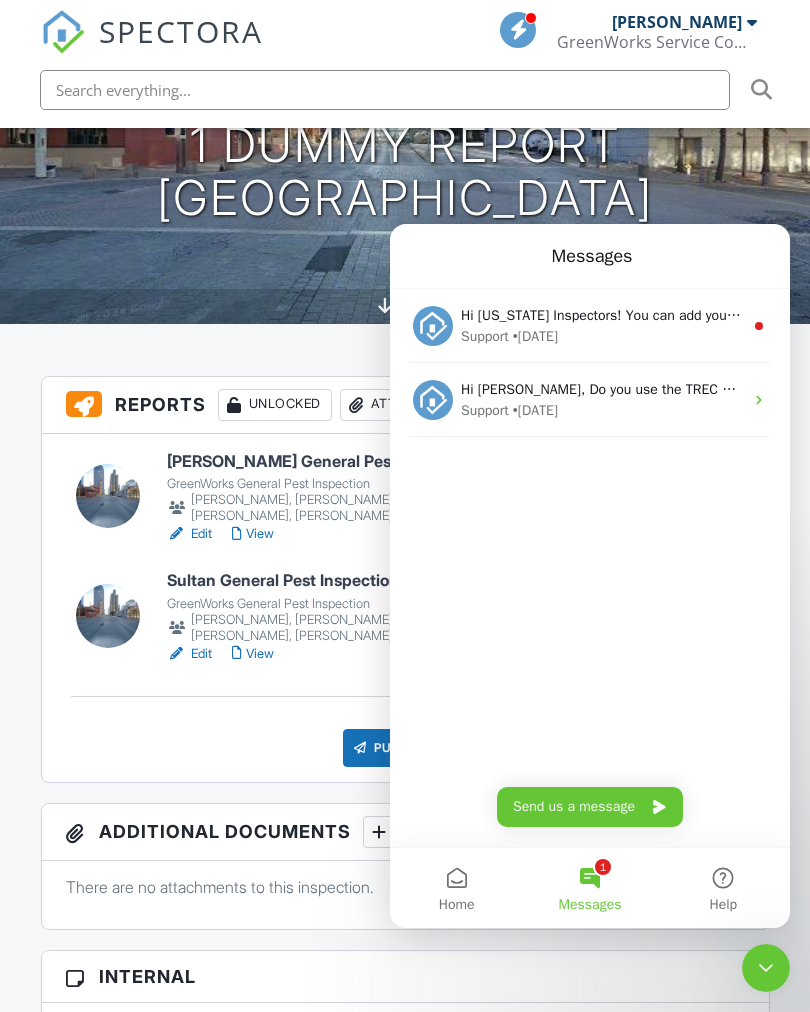 click on "07/14/2025  8:00 am
- 10:30 am
1 Dummy Report
Dallas, TX 75201" at bounding box center (405, 148) 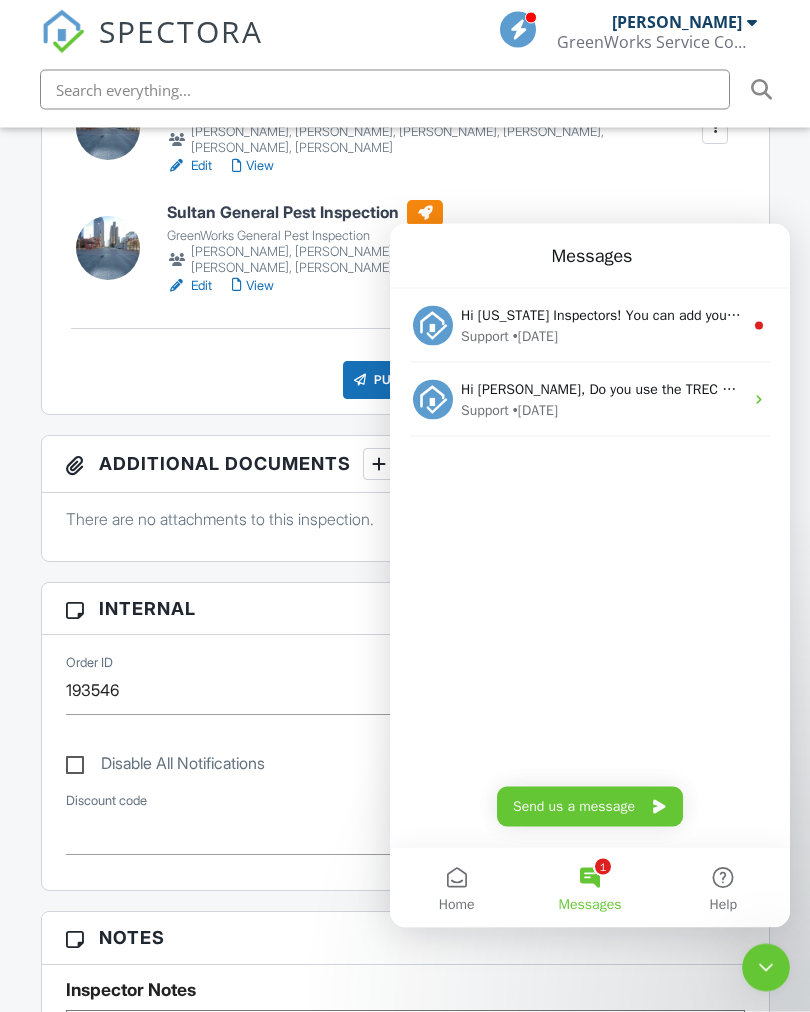 scroll, scrollTop: 680, scrollLeft: 0, axis: vertical 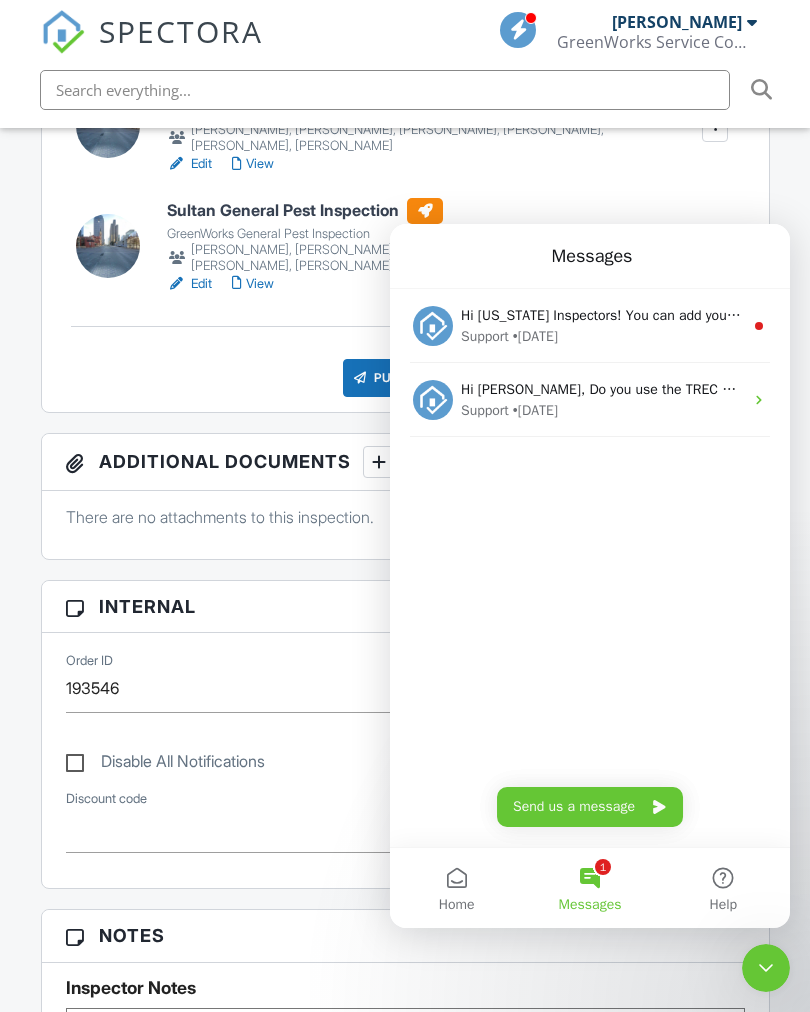 click on "Home" at bounding box center [456, 888] 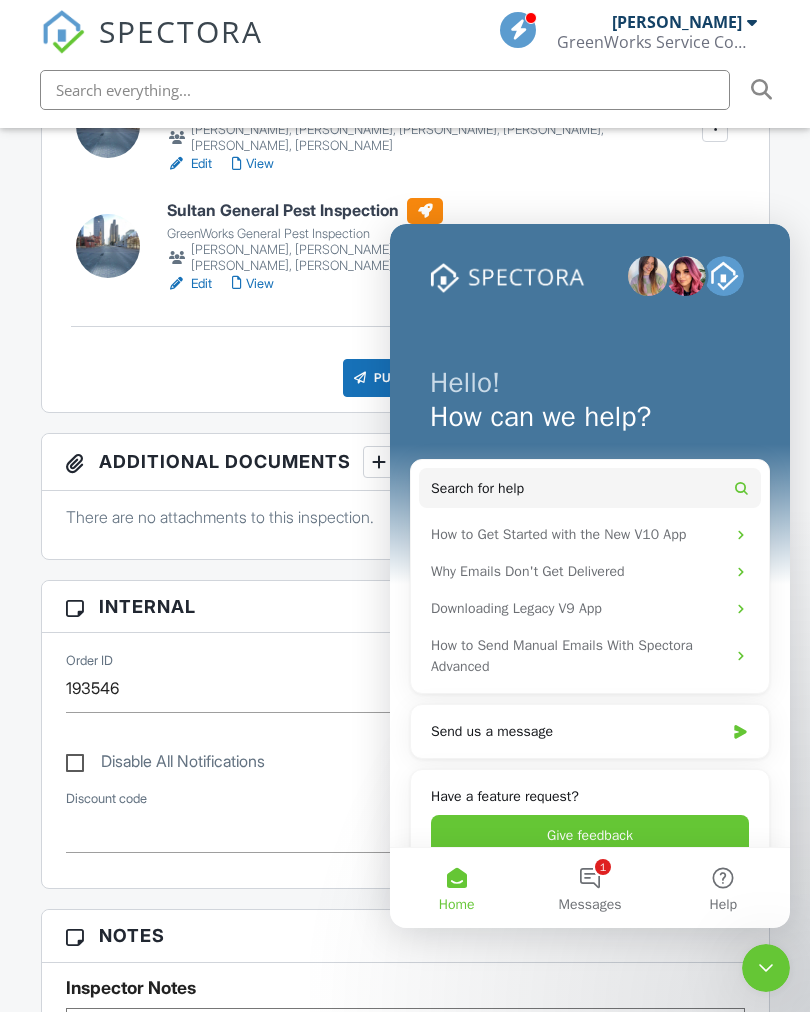click on "Home" at bounding box center [456, 888] 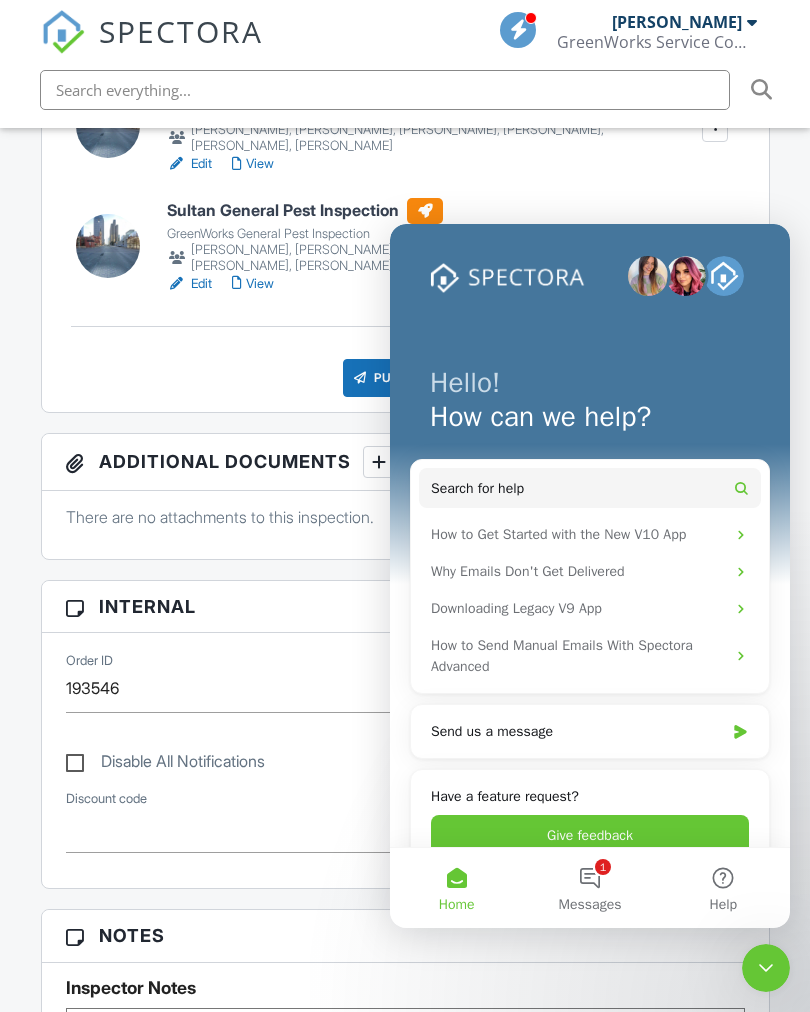 scroll, scrollTop: 0, scrollLeft: 0, axis: both 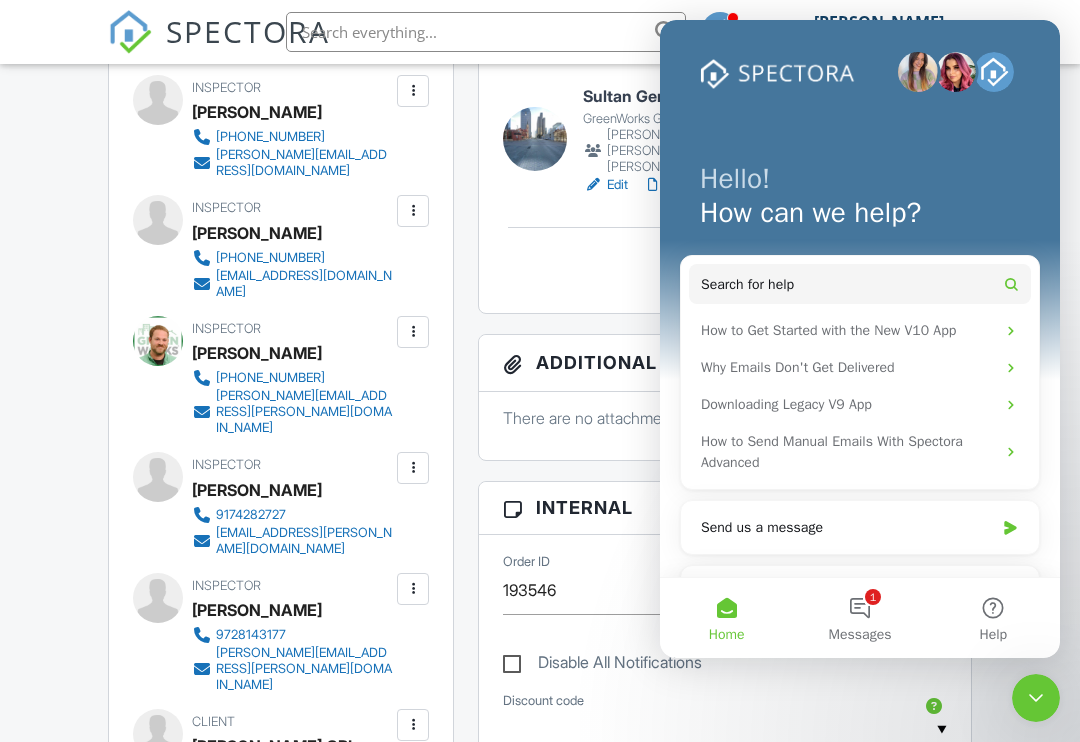 click 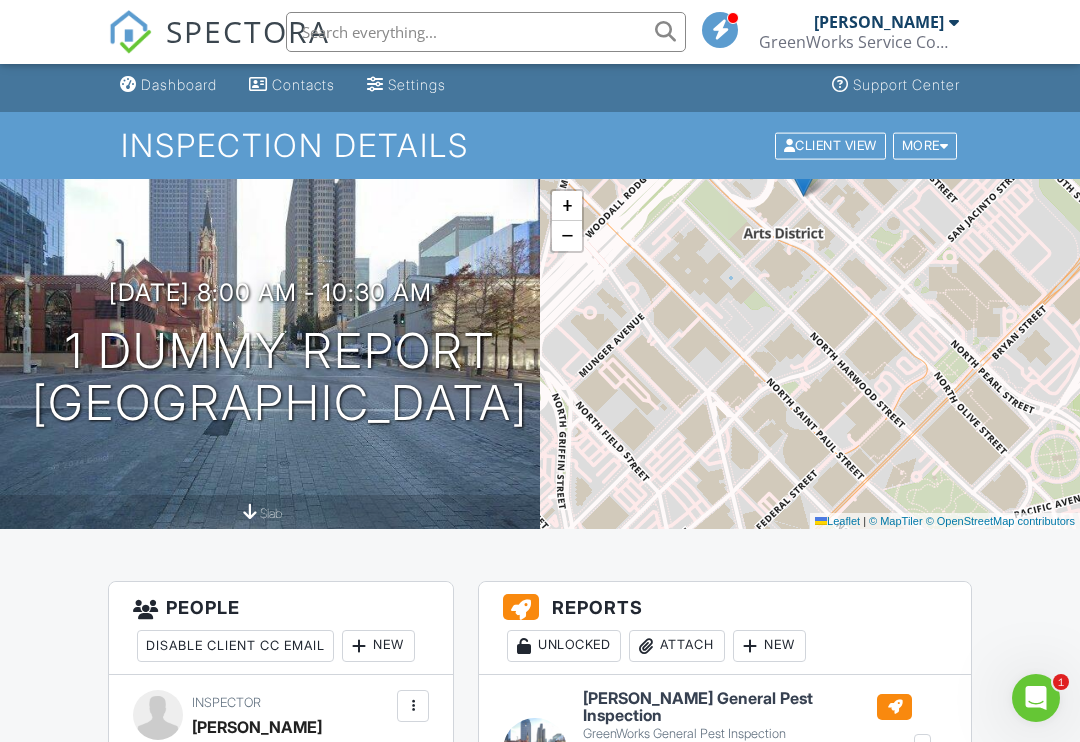 scroll, scrollTop: 0, scrollLeft: 0, axis: both 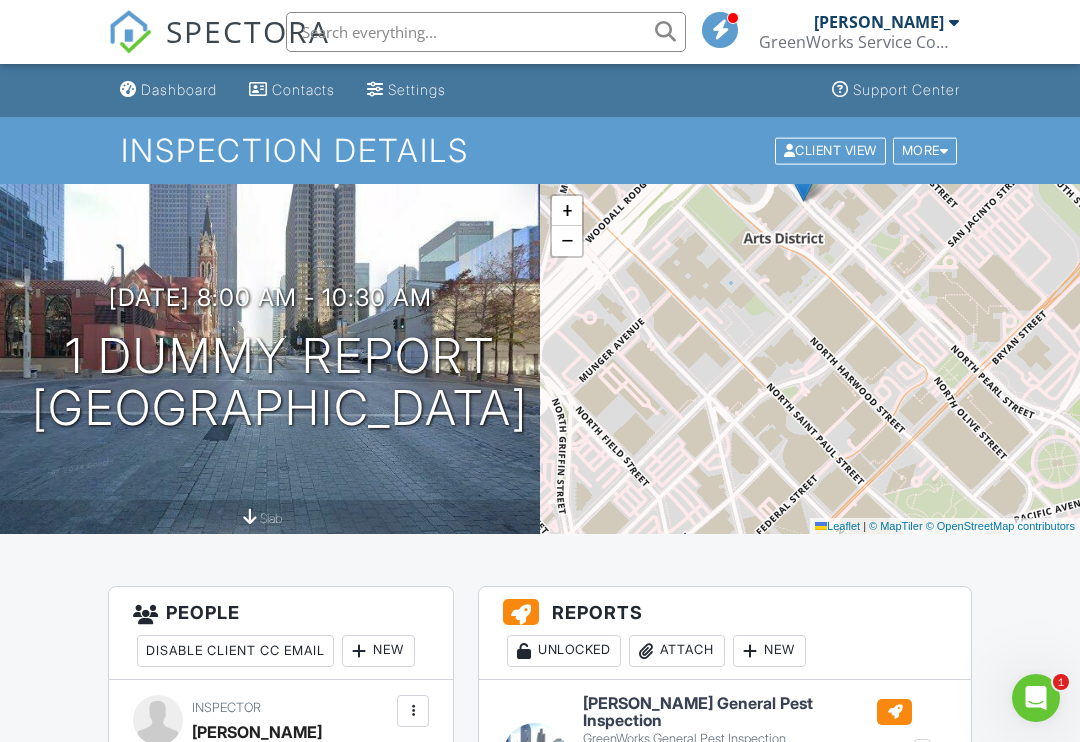 click at bounding box center [720, 30] 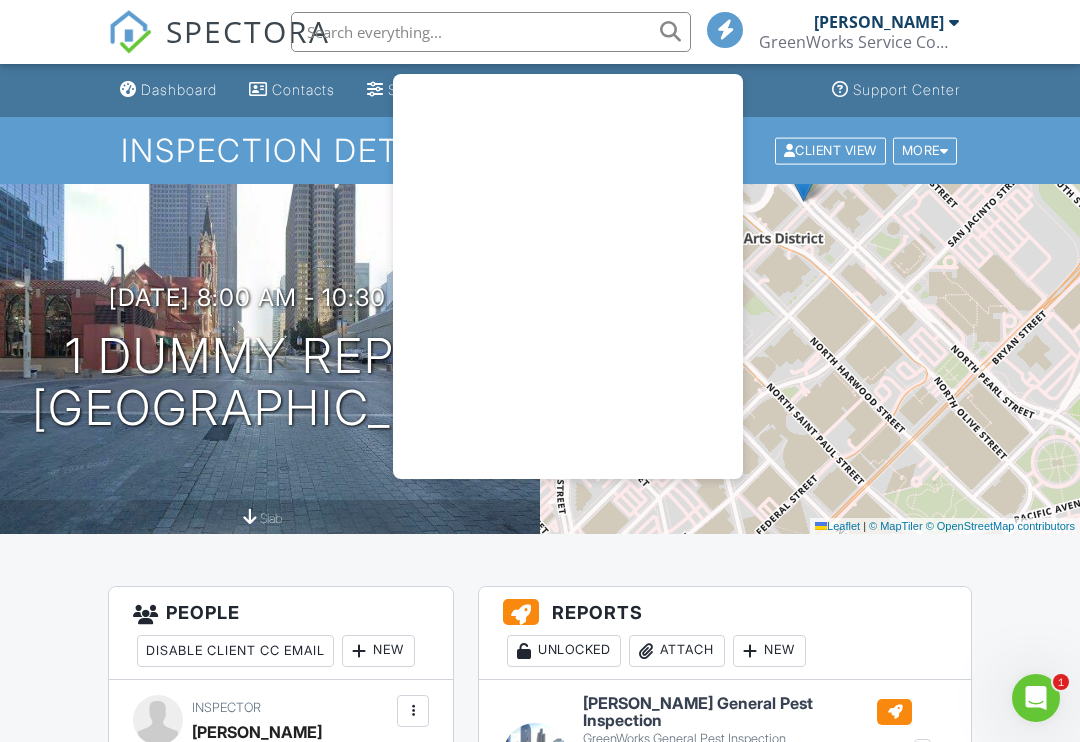 click at bounding box center [725, 30] 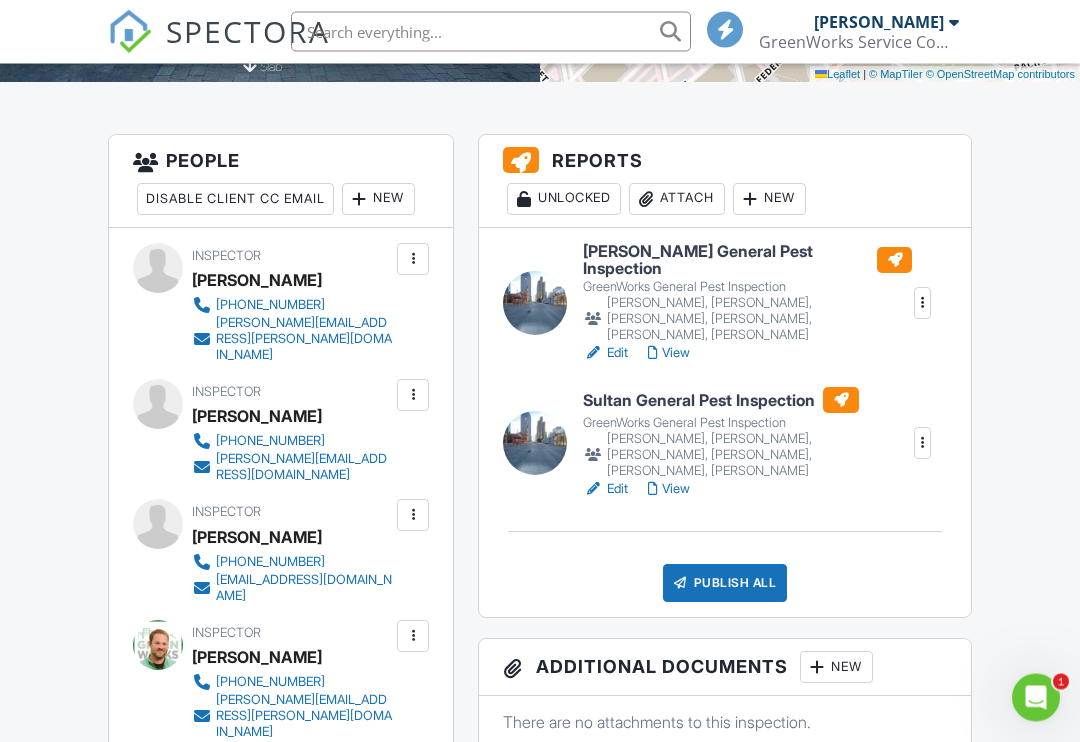 scroll, scrollTop: 452, scrollLeft: 0, axis: vertical 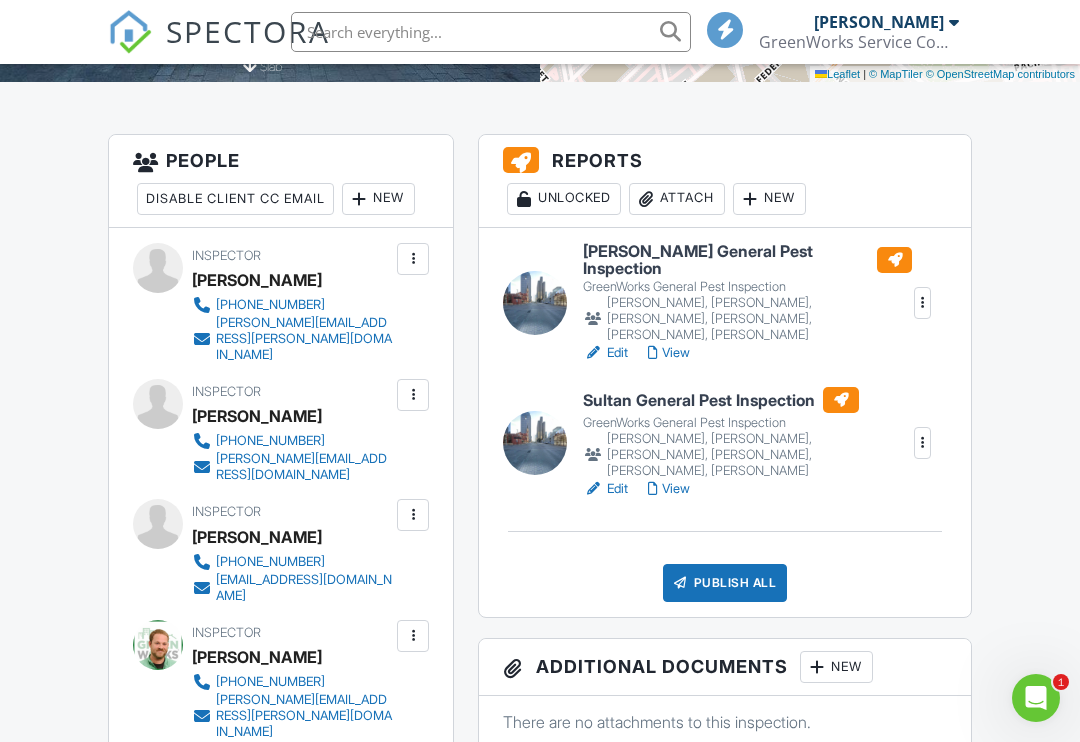 click at bounding box center (922, 303) 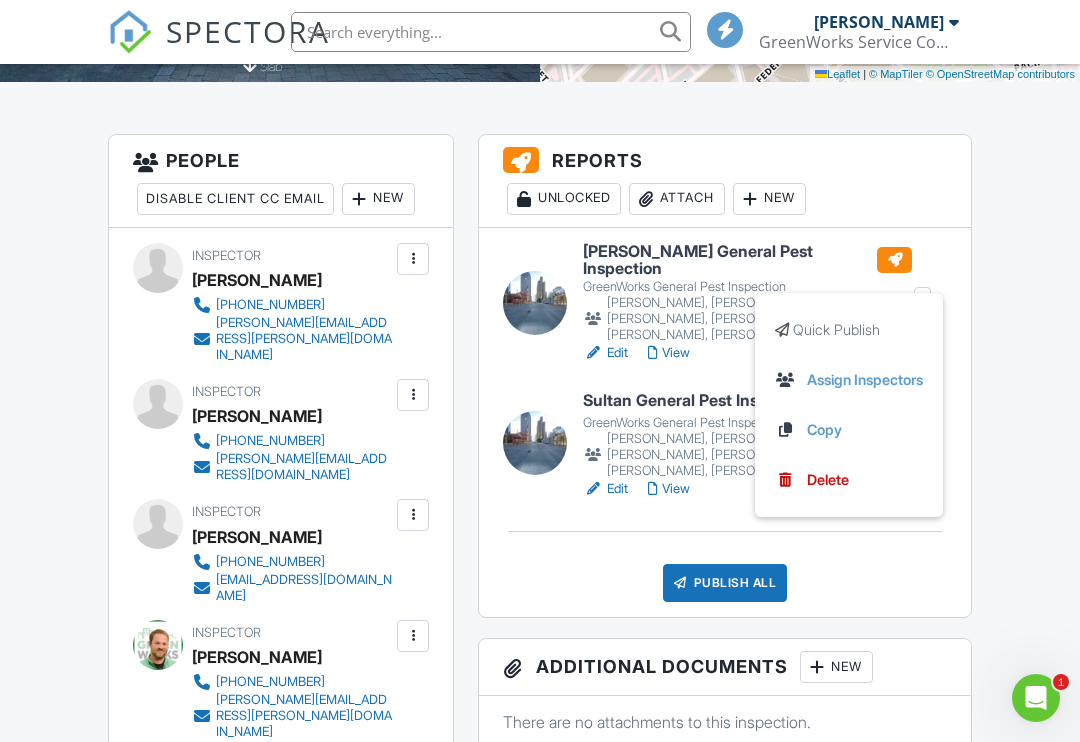 click on "Assign Inspectors" at bounding box center [849, 380] 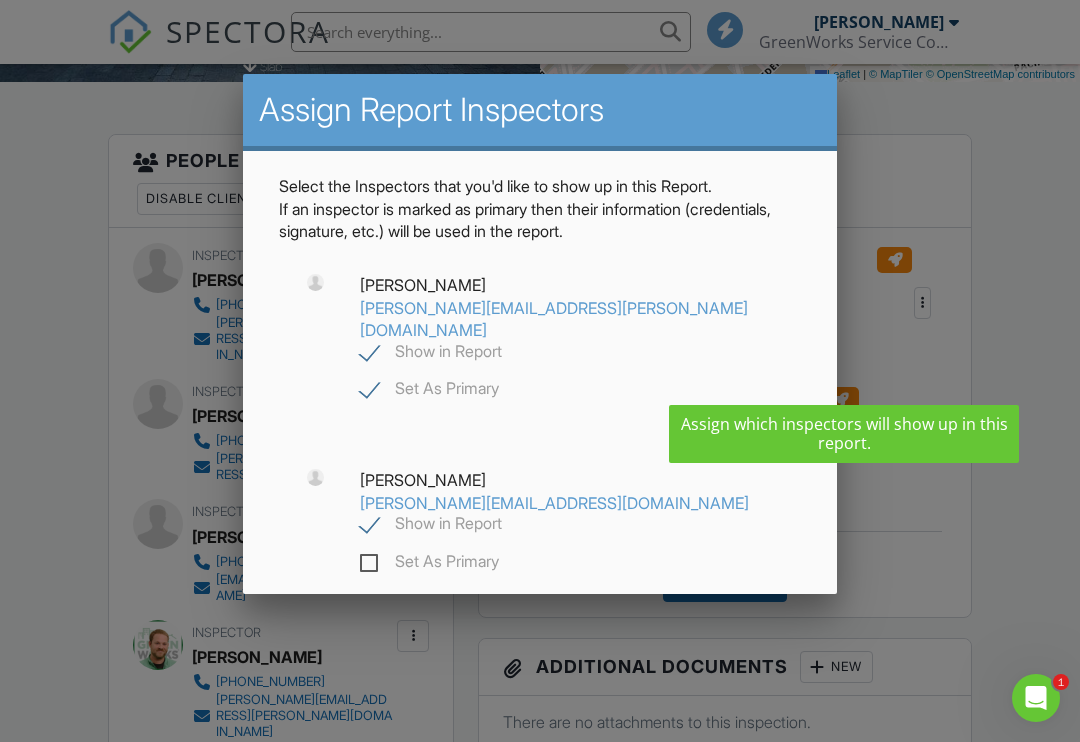 click on "Set As Primary" at bounding box center [429, 564] 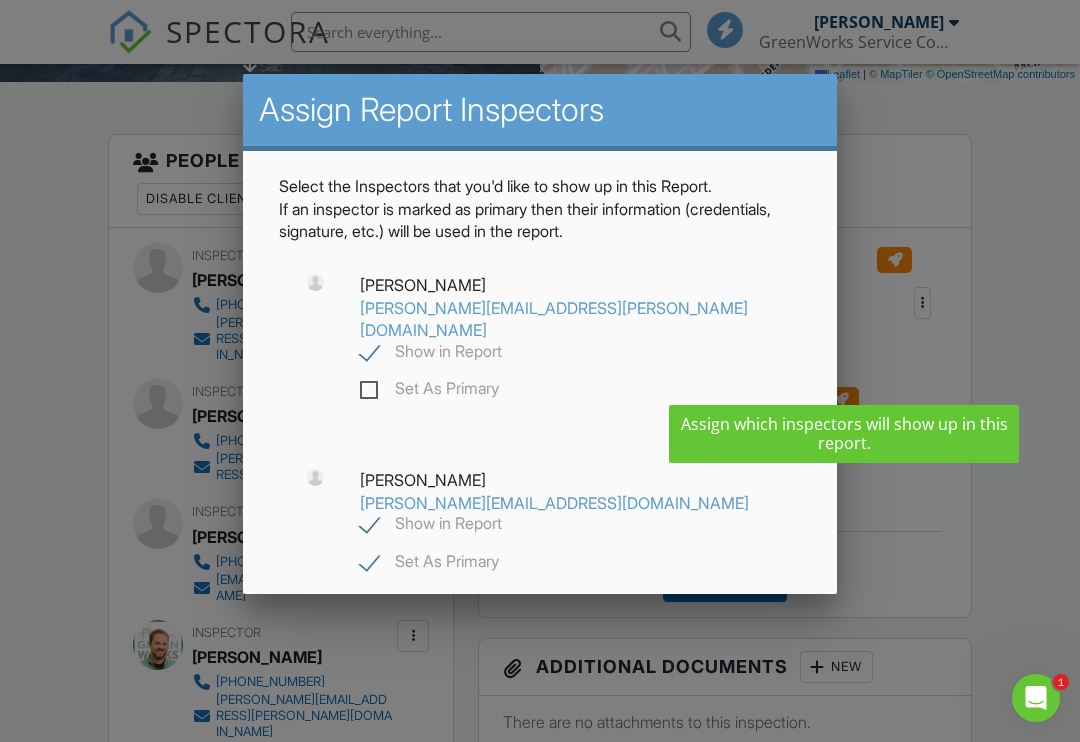 checkbox on "false" 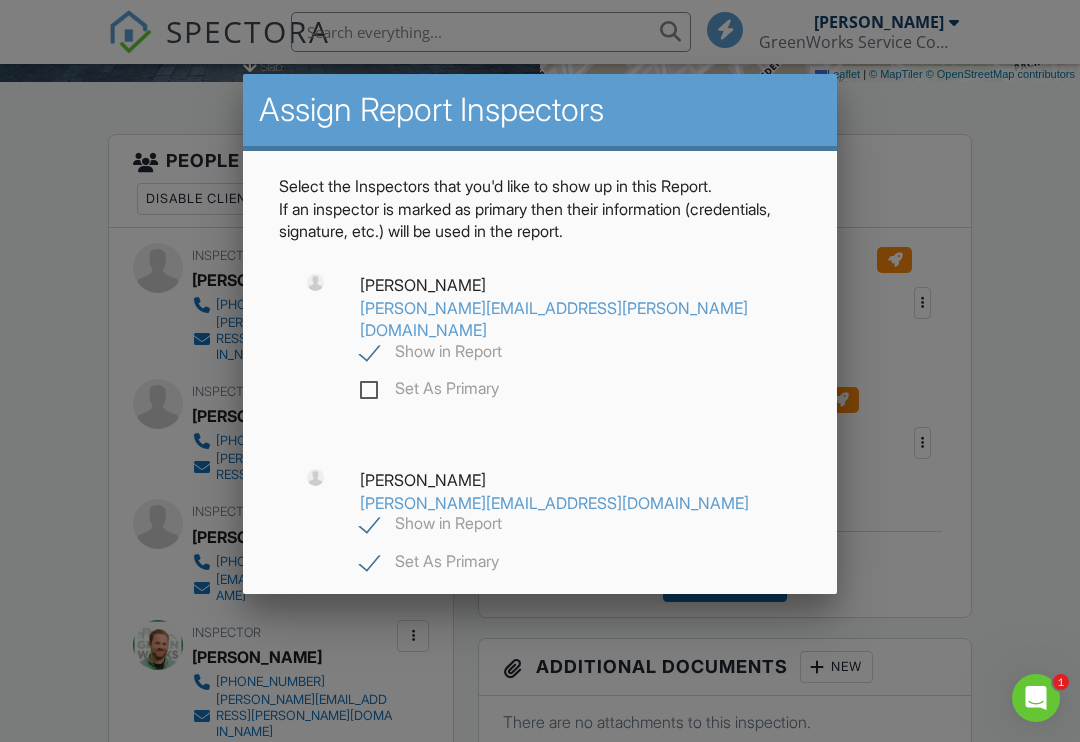 click on "Set As Primary" at bounding box center [429, 391] 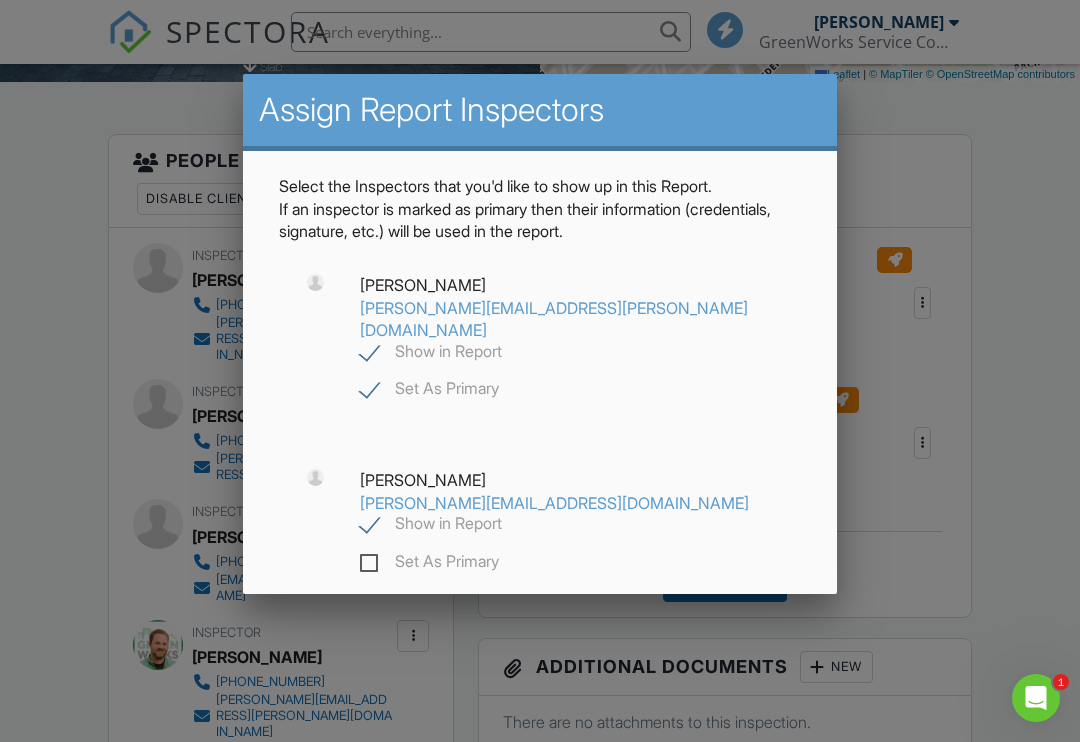 checkbox on "true" 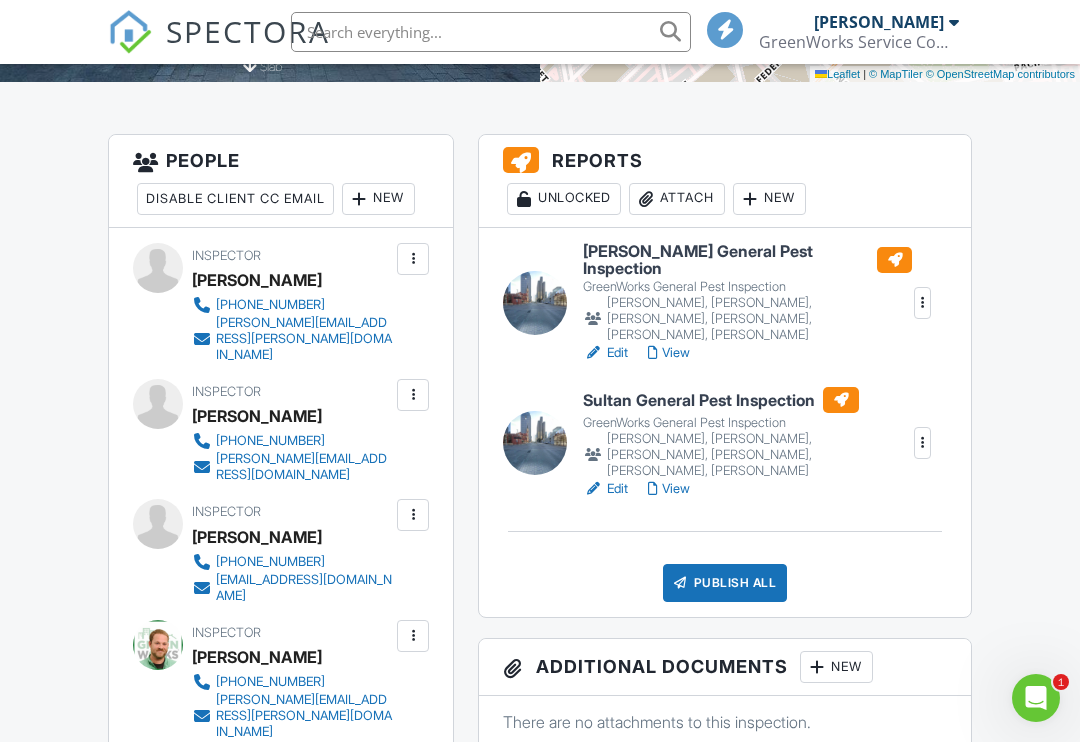 click at bounding box center (750, 199) 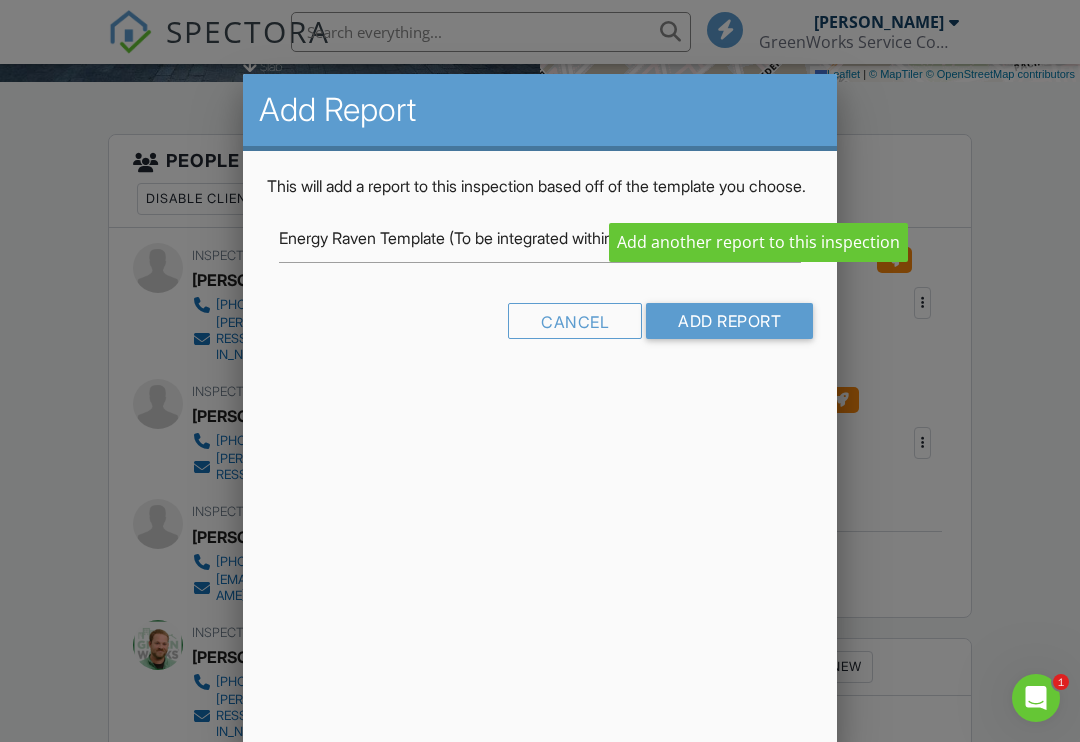 click on "Add Report" at bounding box center (729, 321) 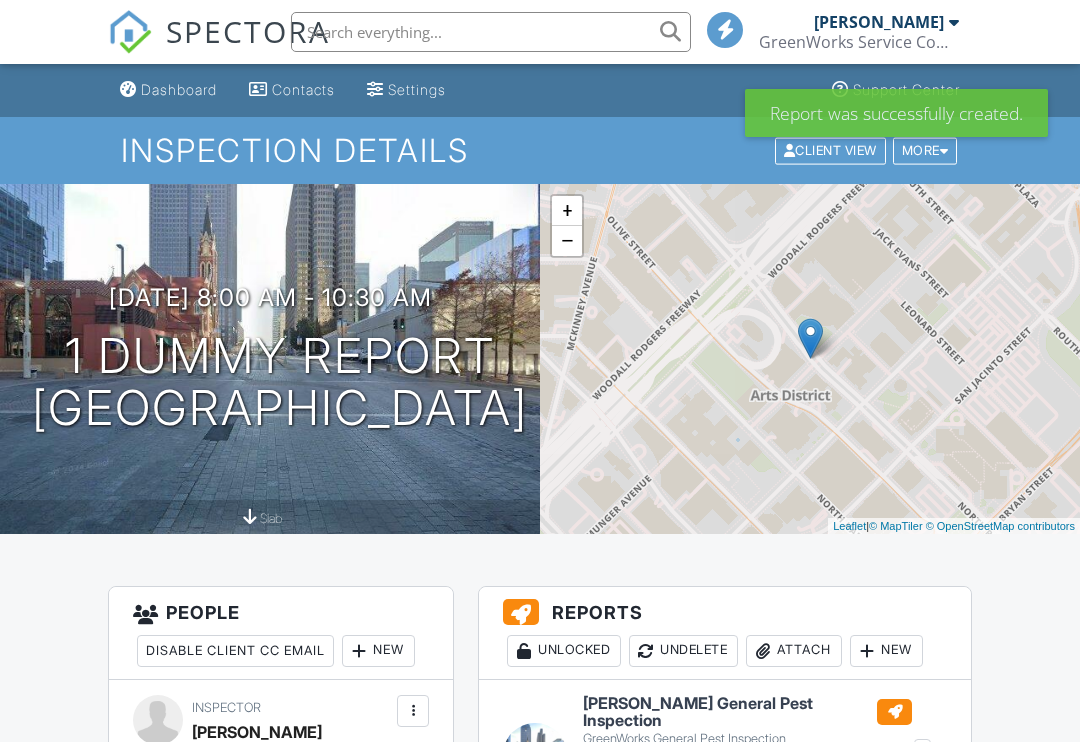 scroll, scrollTop: 0, scrollLeft: 0, axis: both 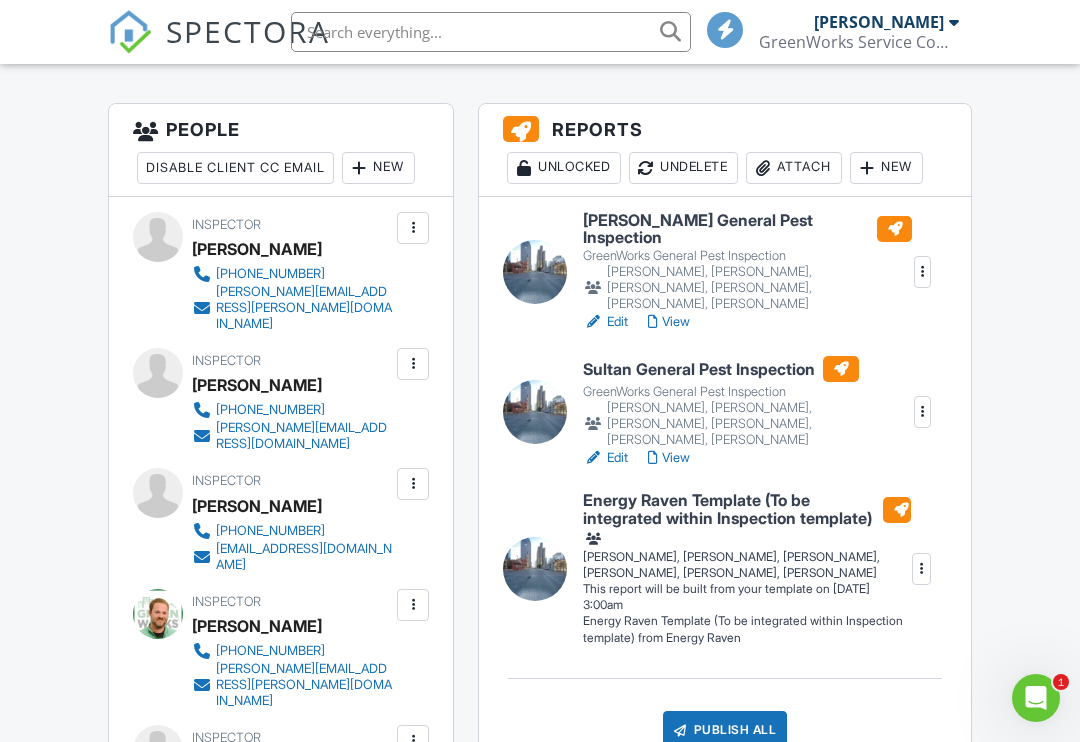 click at bounding box center [922, 569] 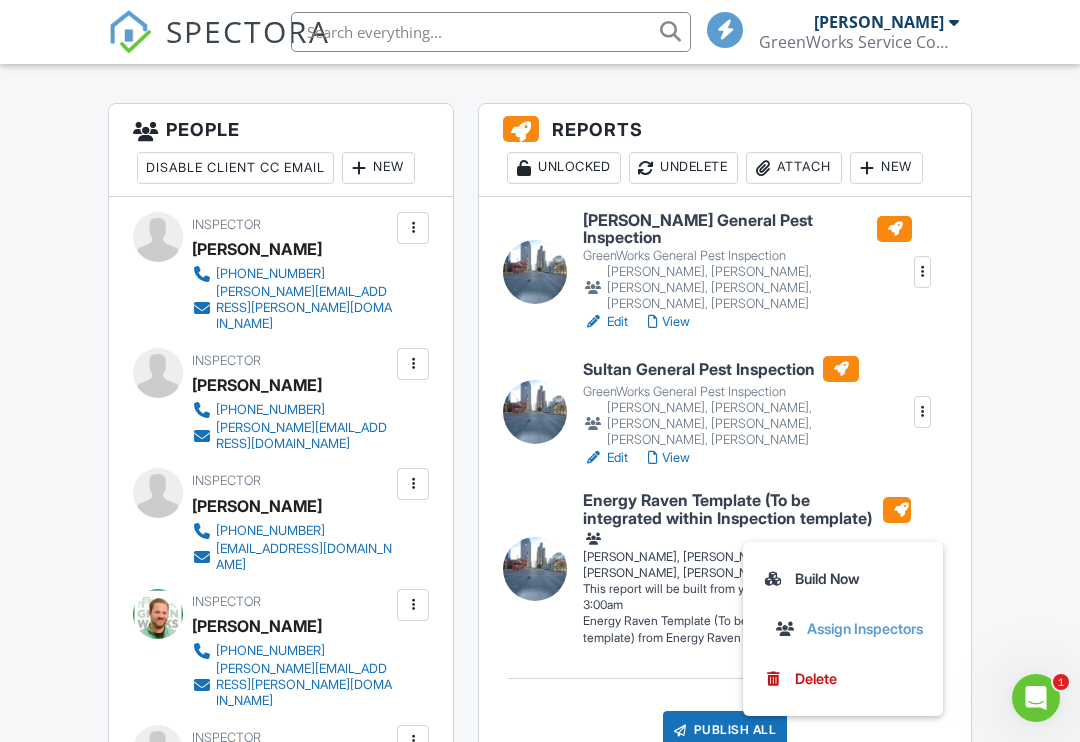 click on "Delete" at bounding box center [816, 679] 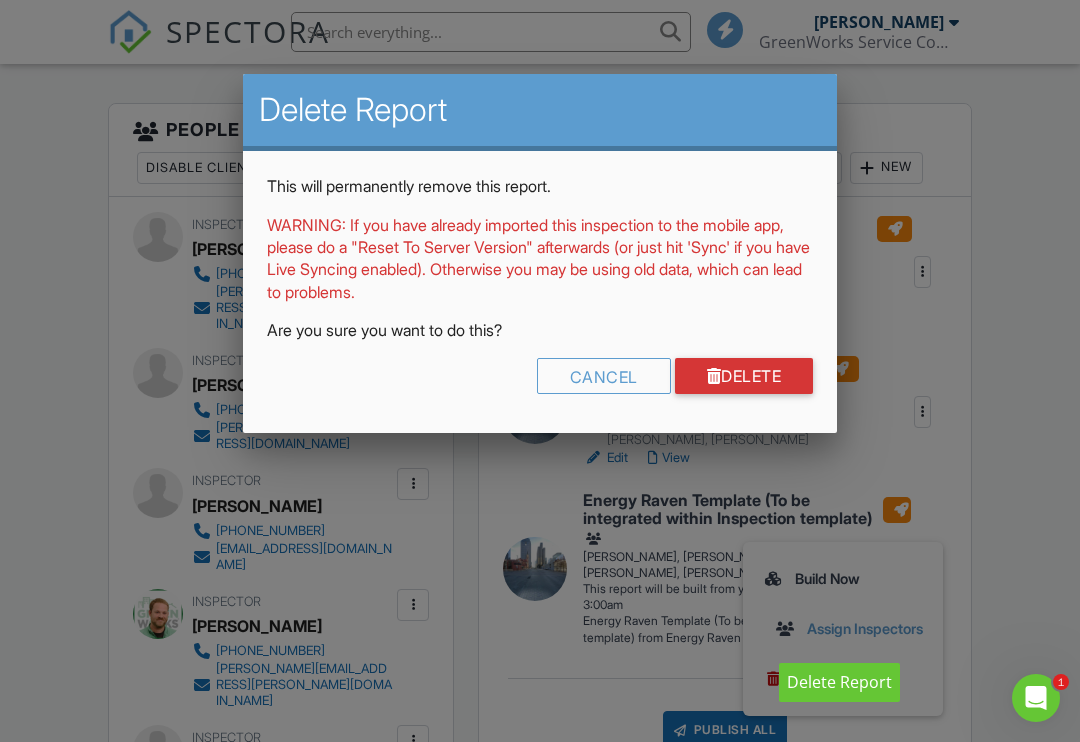 click on "Delete" at bounding box center (744, 376) 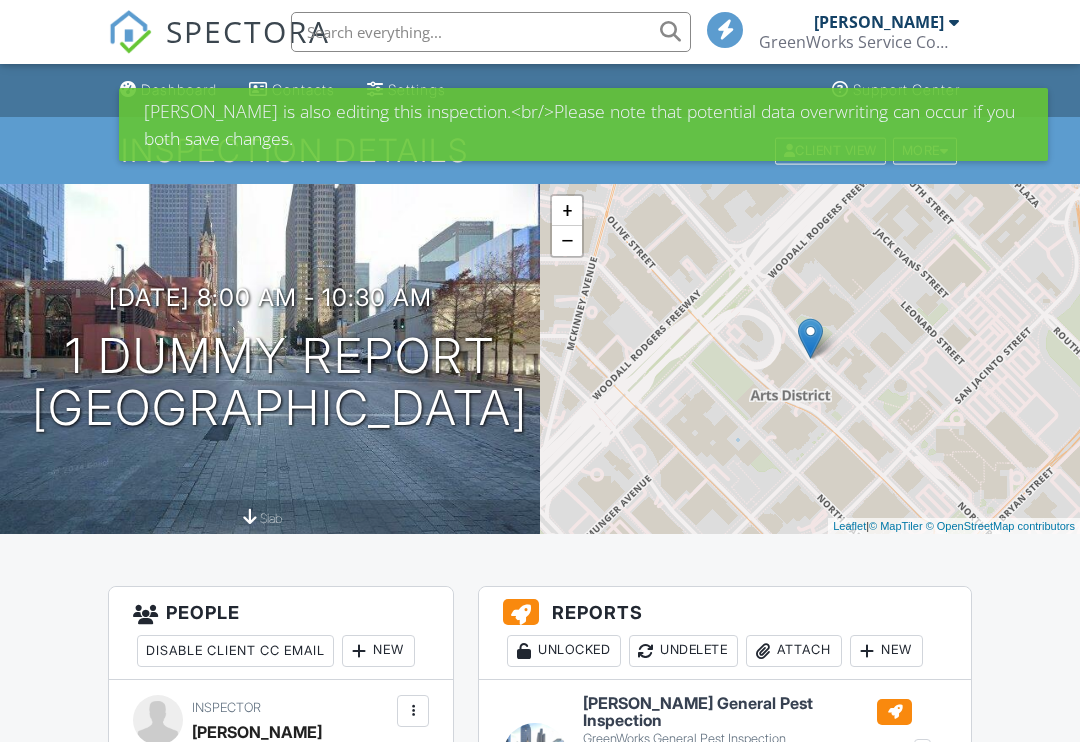 scroll, scrollTop: 0, scrollLeft: 0, axis: both 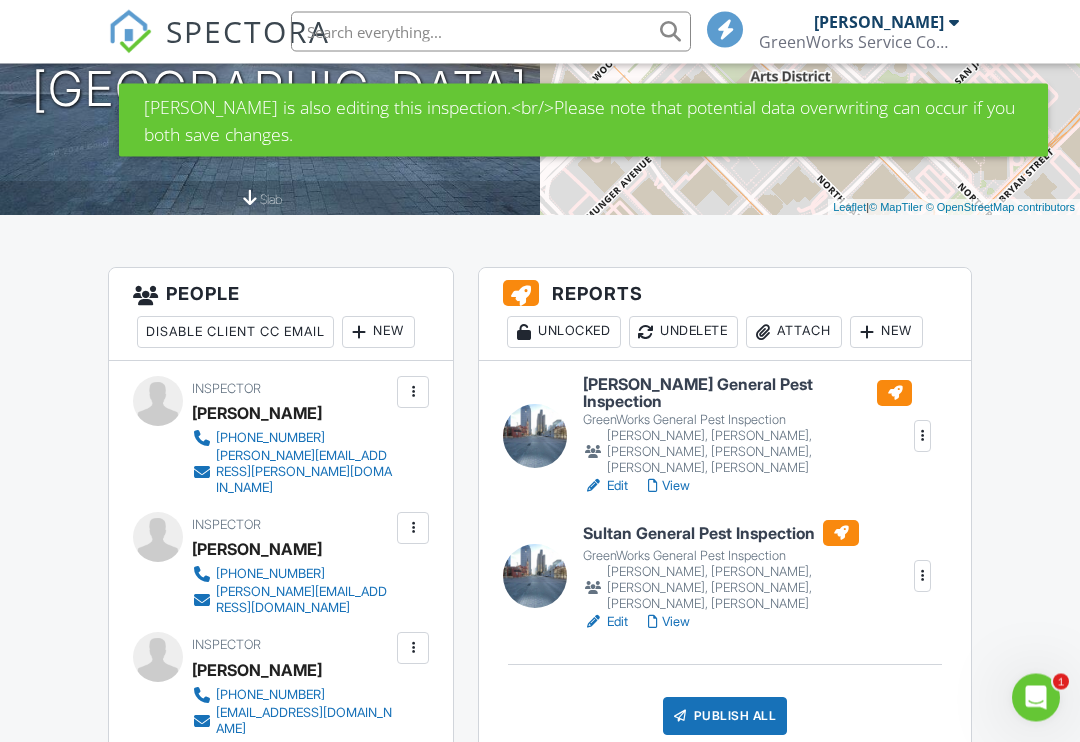 click at bounding box center [867, 333] 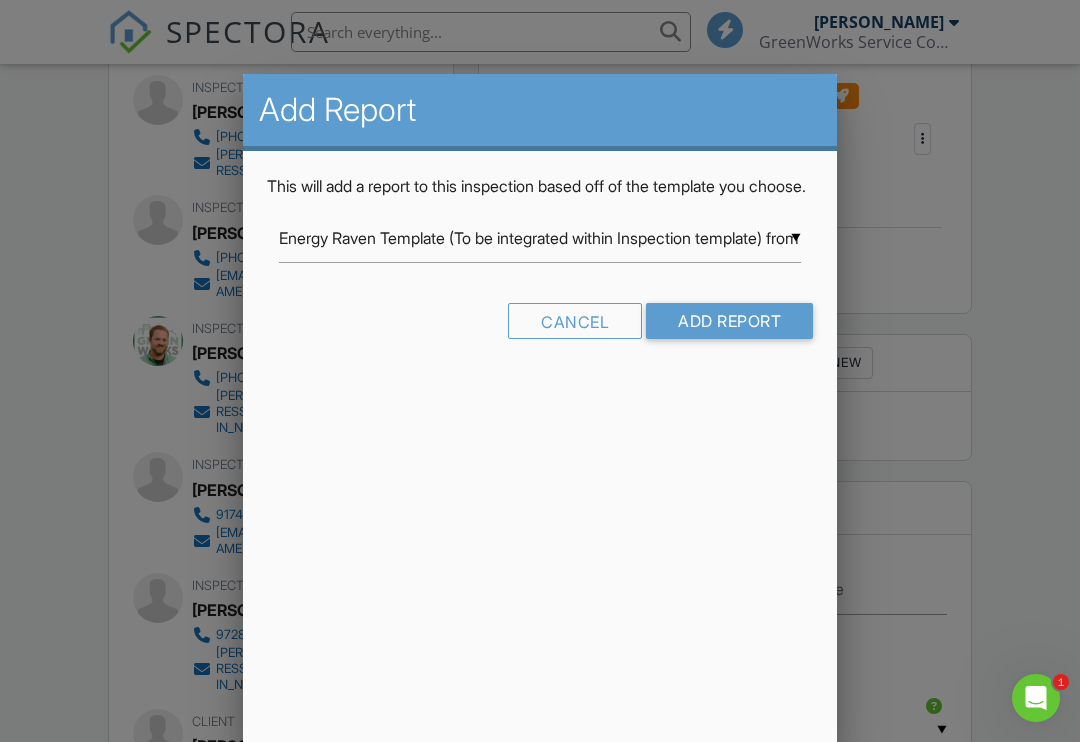 scroll, scrollTop: 702, scrollLeft: 0, axis: vertical 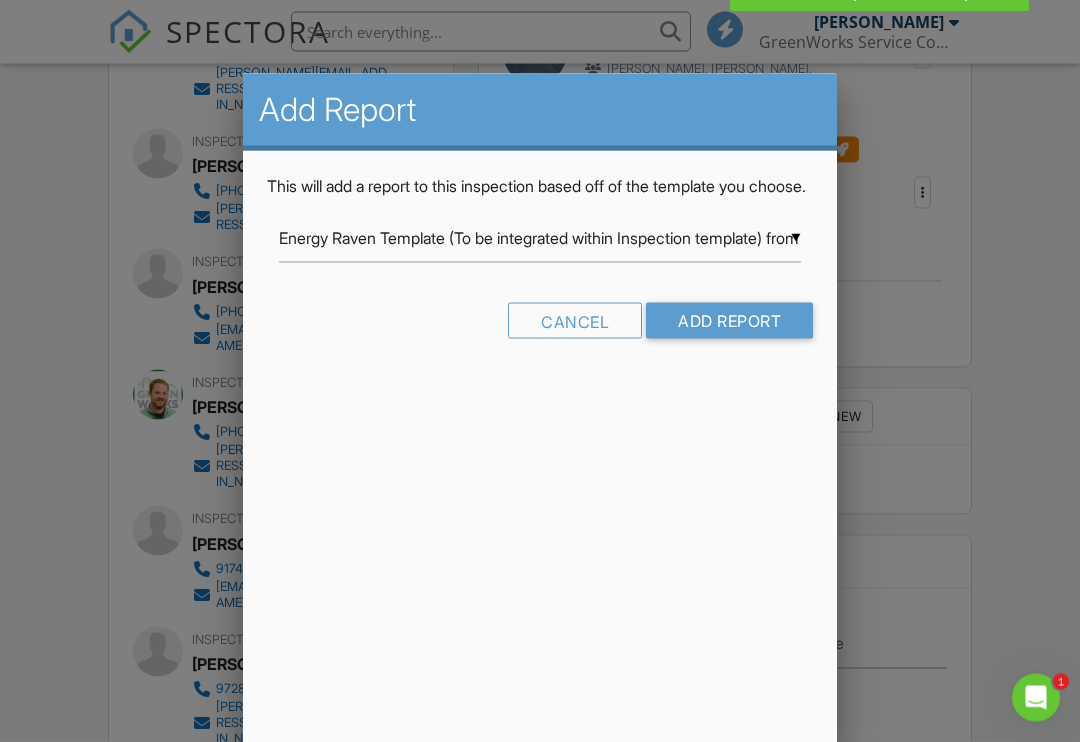 click on "Cancel" at bounding box center [575, 321] 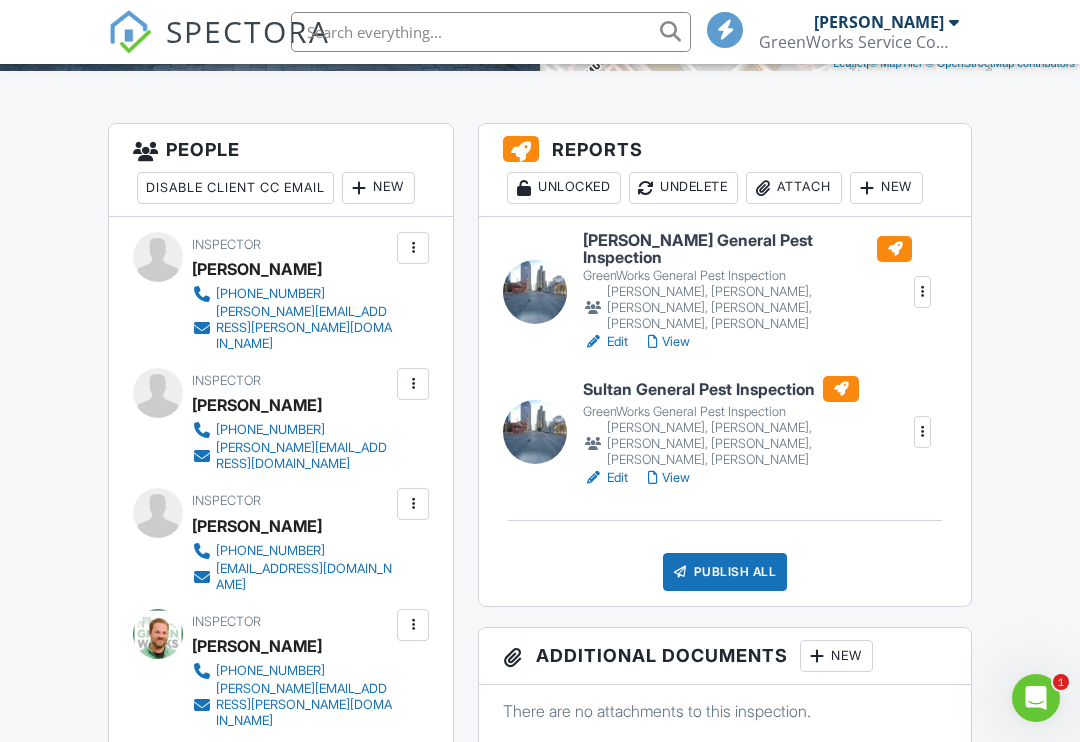 scroll, scrollTop: 466, scrollLeft: 0, axis: vertical 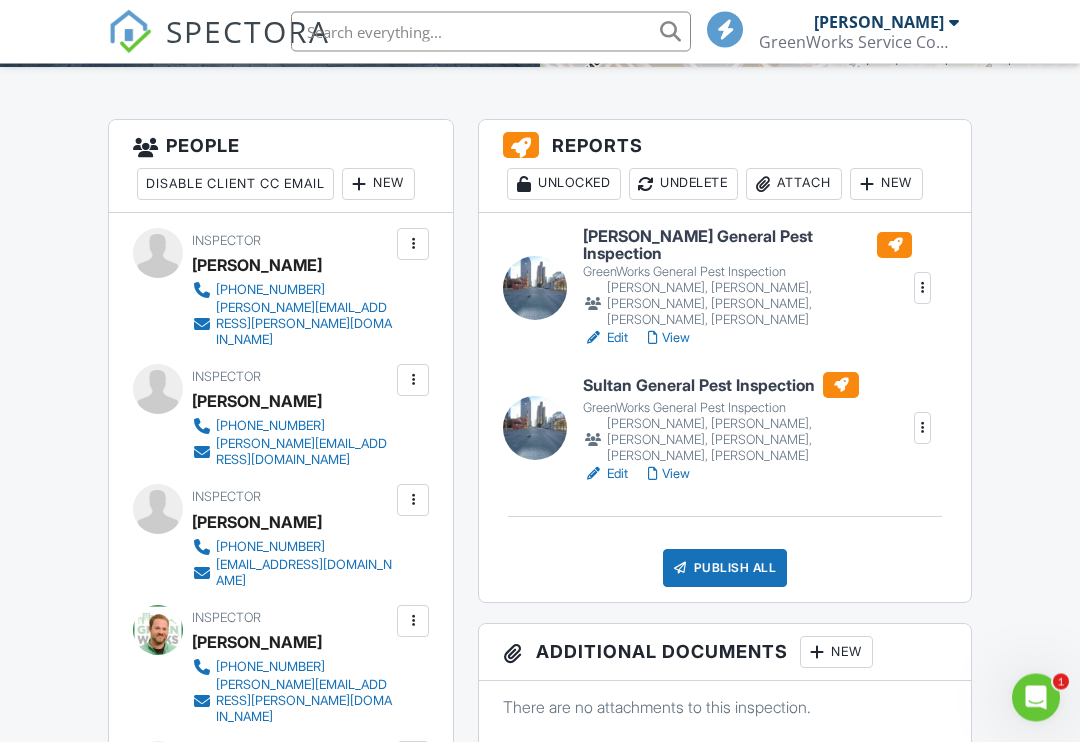 click at bounding box center [413, 381] 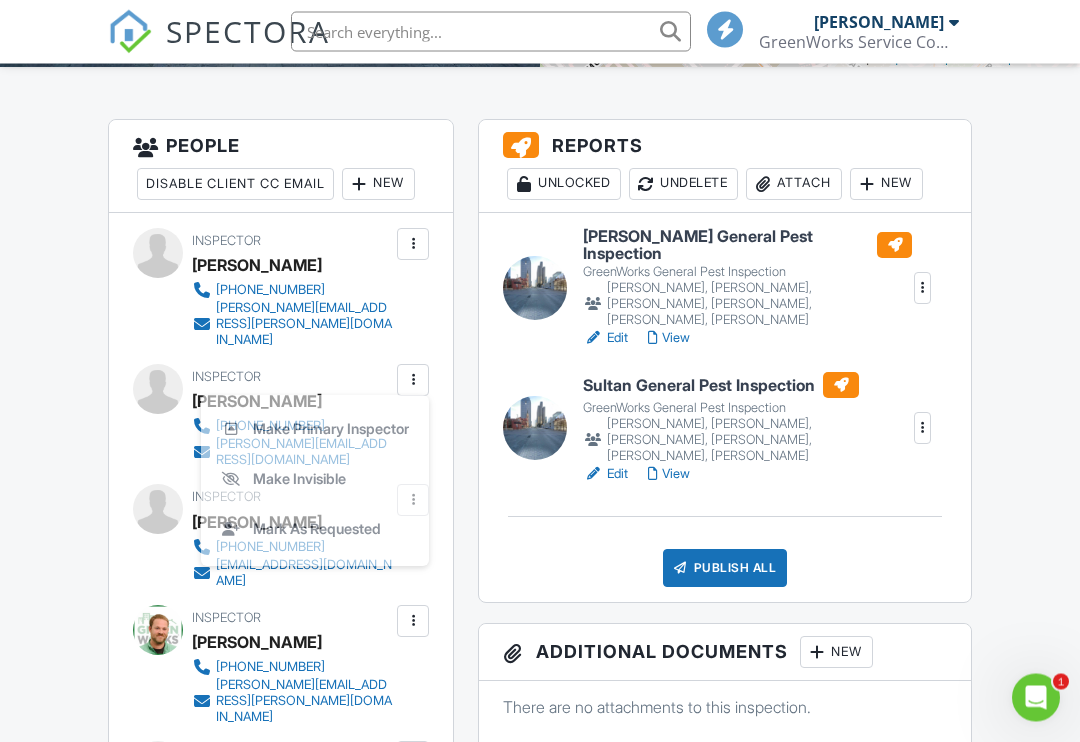 scroll, scrollTop: 467, scrollLeft: 0, axis: vertical 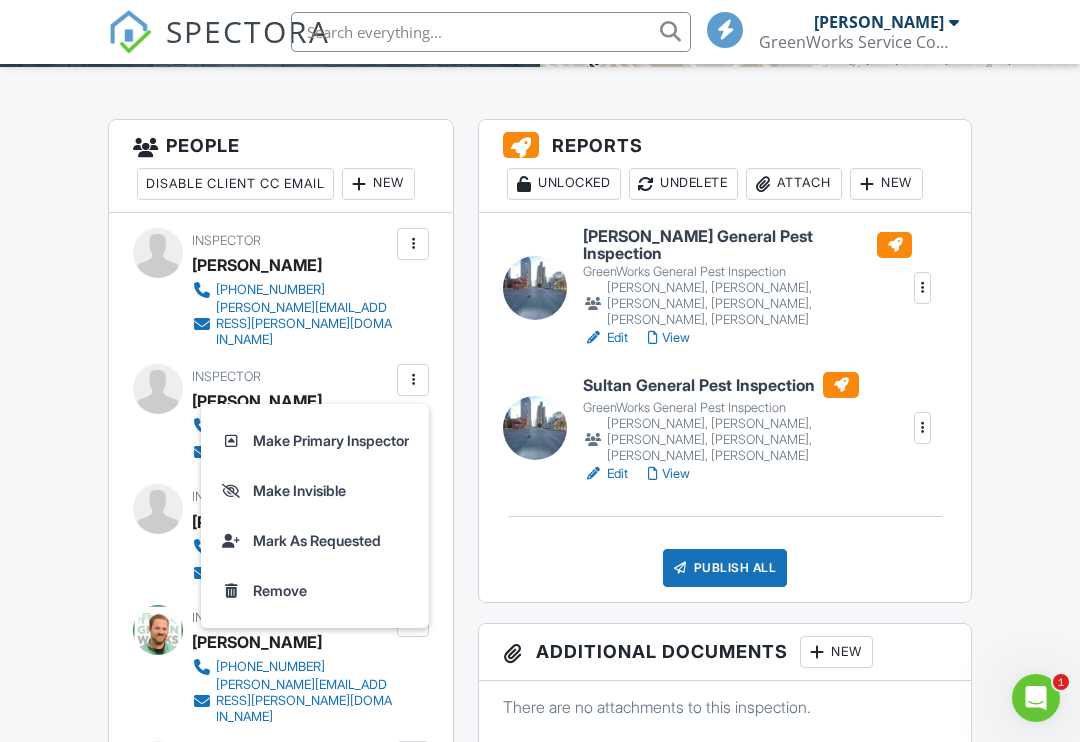 click on "Dashboard
Contacts
Settings
Support Center
Inspection Details
Client View
More
Property Details
Reschedule
Reorder / Copy
Share
Cancel
[GEOGRAPHIC_DATA]
Print Order
Convert to V9
[DATE]  8:00 am
- 10:30 am
1 Dummy Report
[GEOGRAPHIC_DATA]
slab
+ − Leaflet  |  © MapTiler   © OpenStreetMap contributors
All emails and texts are disabled for this inspection!
All emails and texts have been disabled for this inspection. This may have happened due to someone manually disabling them or this inspection being unconfirmed when it was scheduled. To re-enable emails and texts for this inspection, click the button below.
Turn on emails and texts
Turn on and Requeue Notifications
Reports
Unlocked
Undelete
Attach
New" at bounding box center (540, 1624) 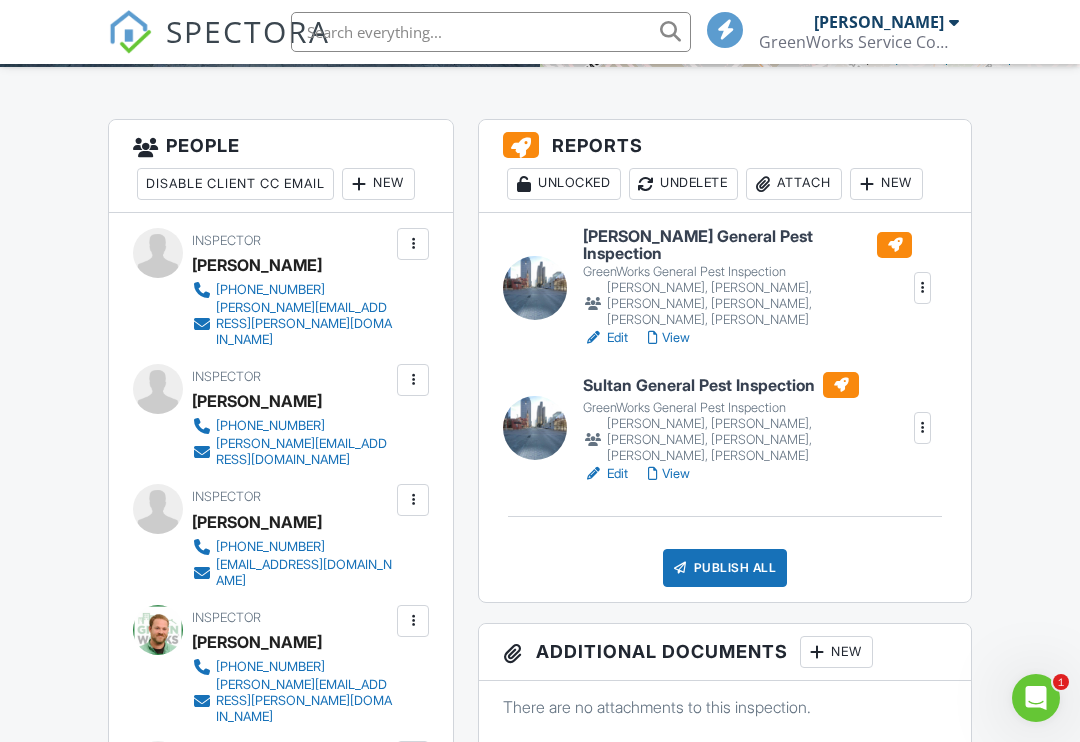 click on "Attach" at bounding box center [794, 184] 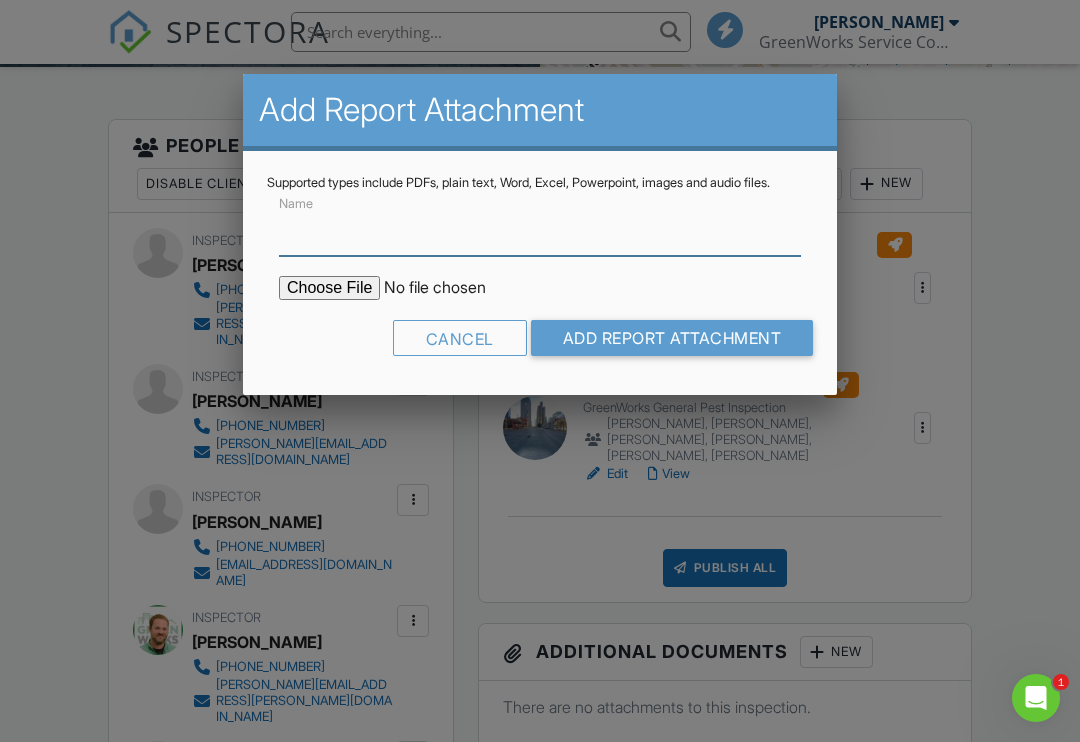 click on "Name" at bounding box center [540, 231] 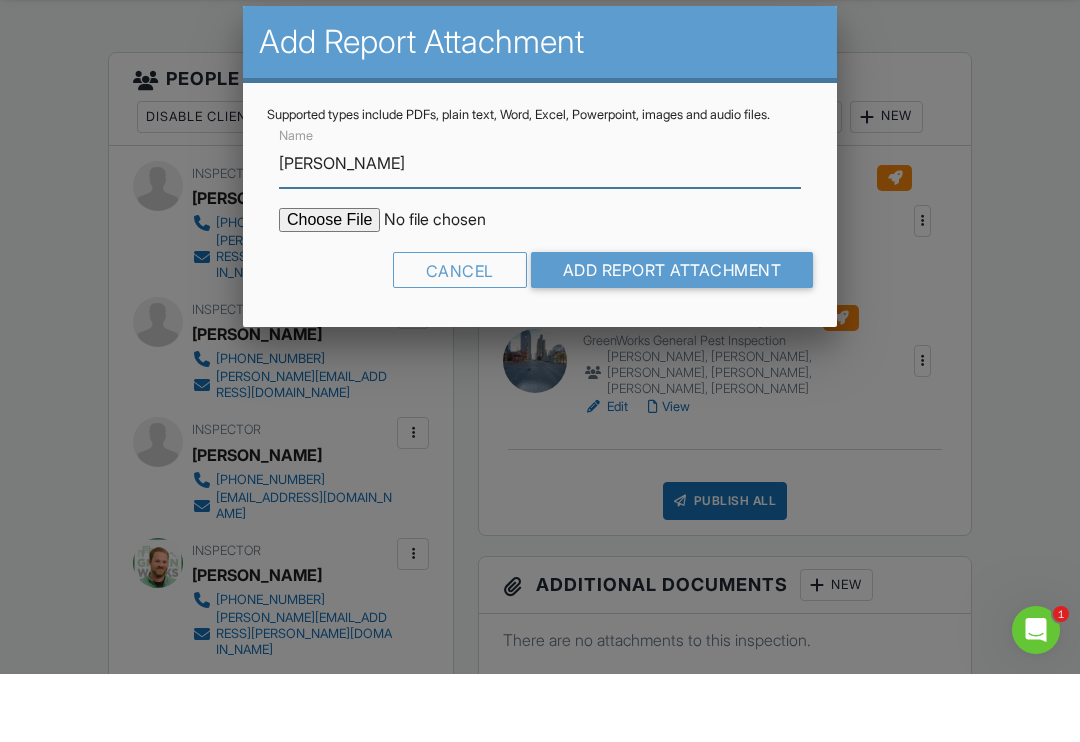 type on "[PERSON_NAME]" 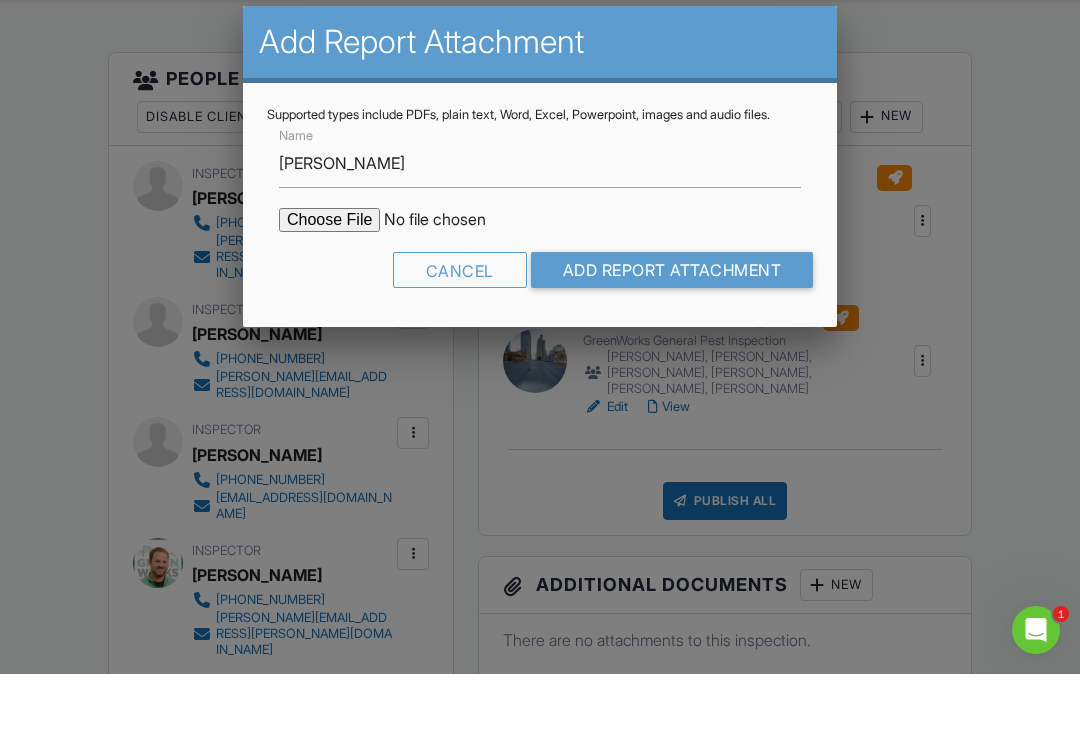 click at bounding box center (449, 288) 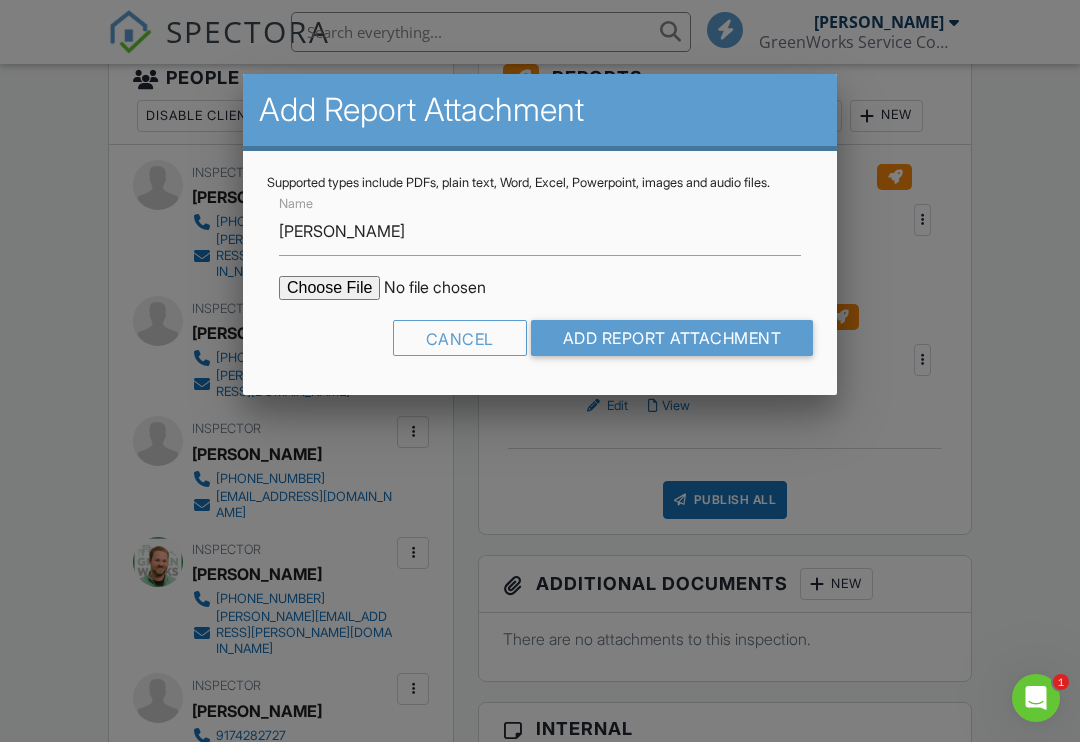 click on "Add Report Attachment" at bounding box center [672, 338] 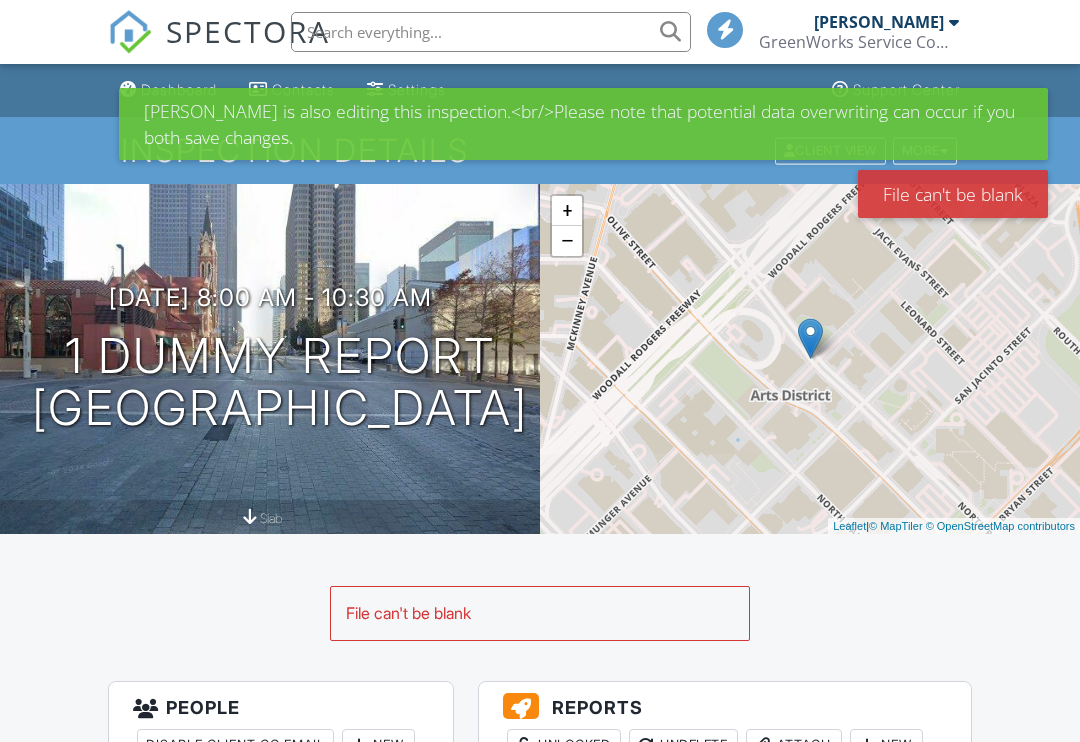 scroll, scrollTop: 0, scrollLeft: 0, axis: both 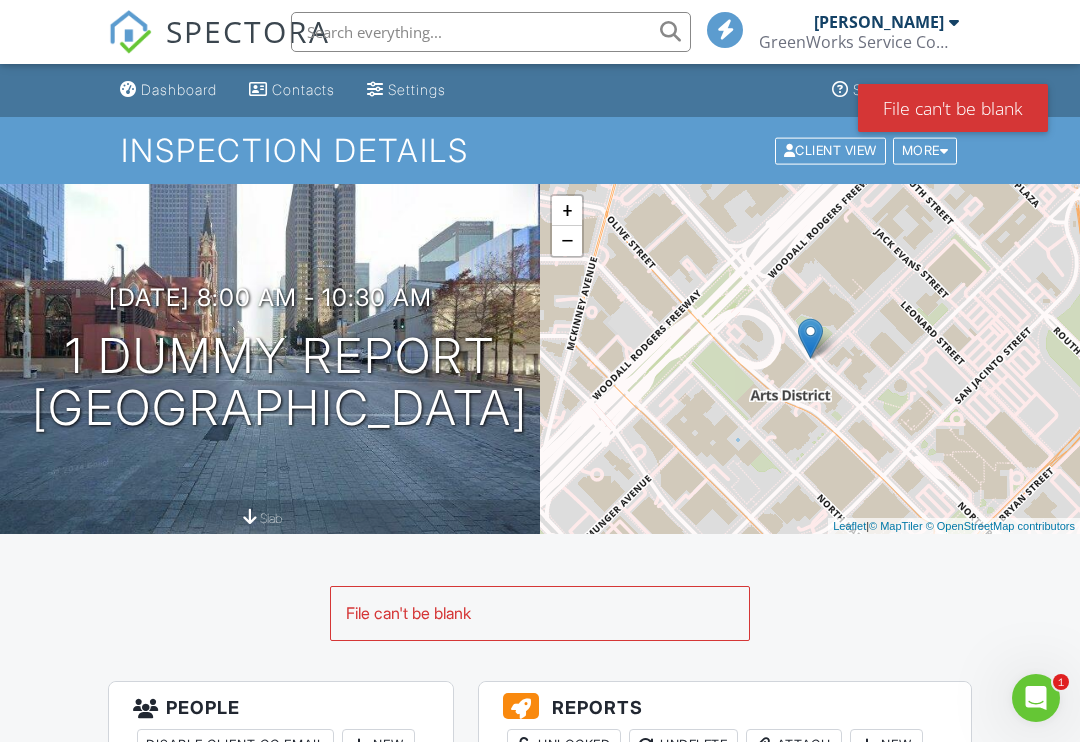 click on "File can't be blank" at bounding box center (953, 108) 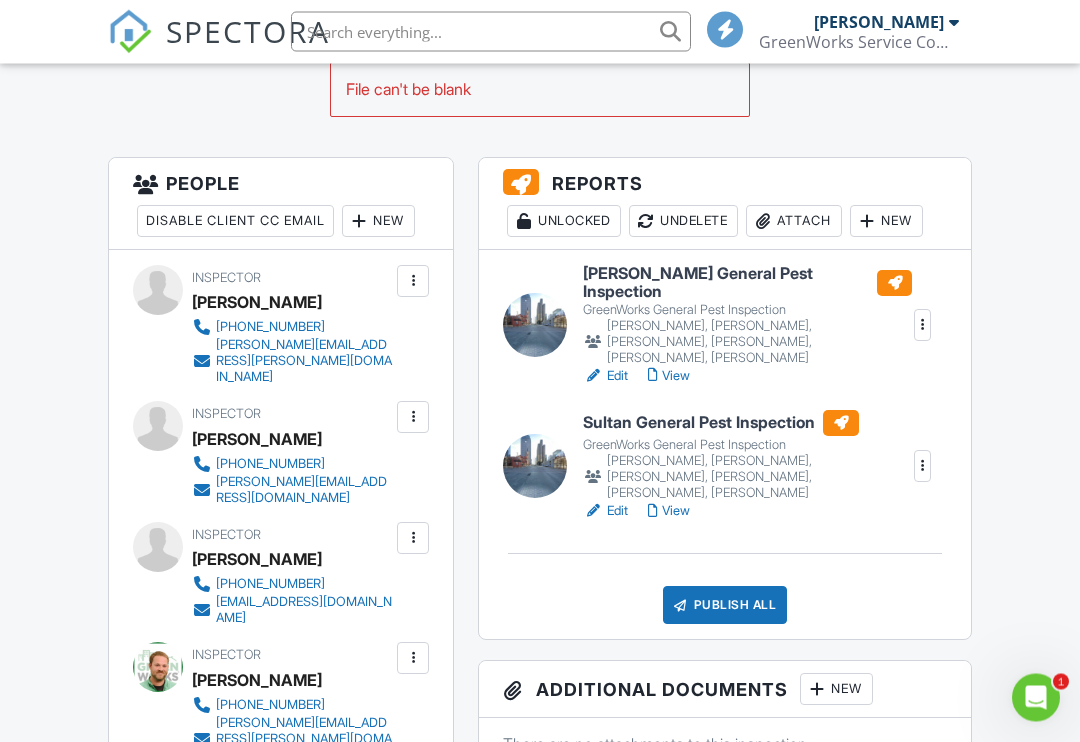 scroll, scrollTop: 522, scrollLeft: 0, axis: vertical 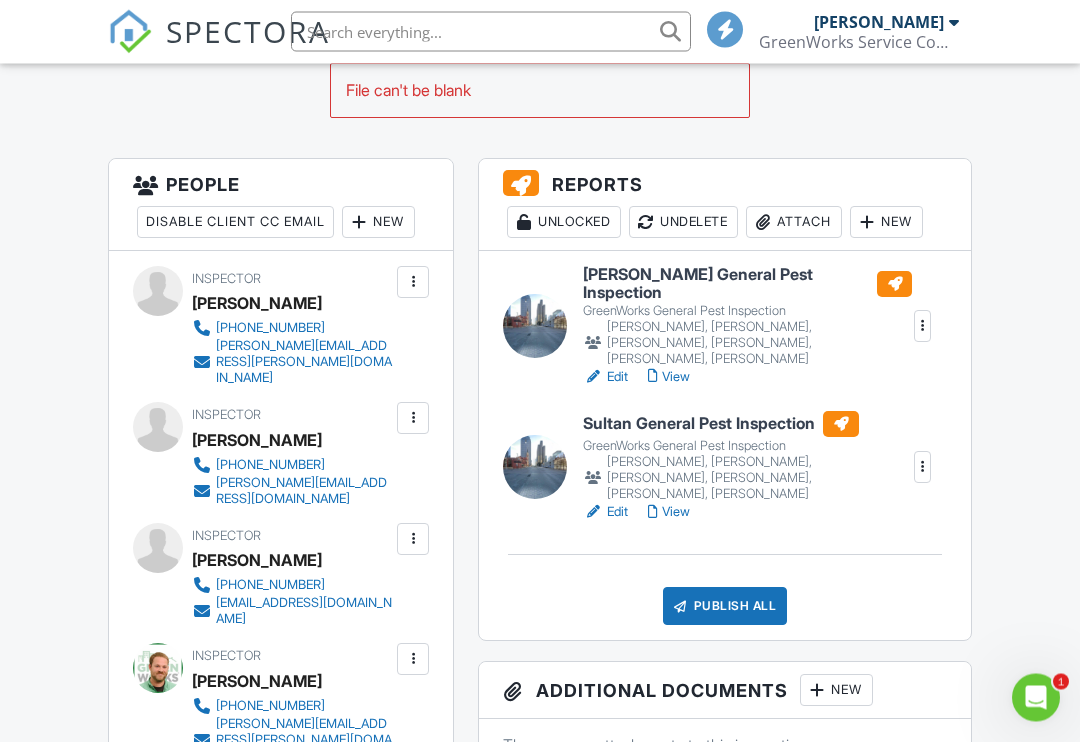 click at bounding box center (867, 223) 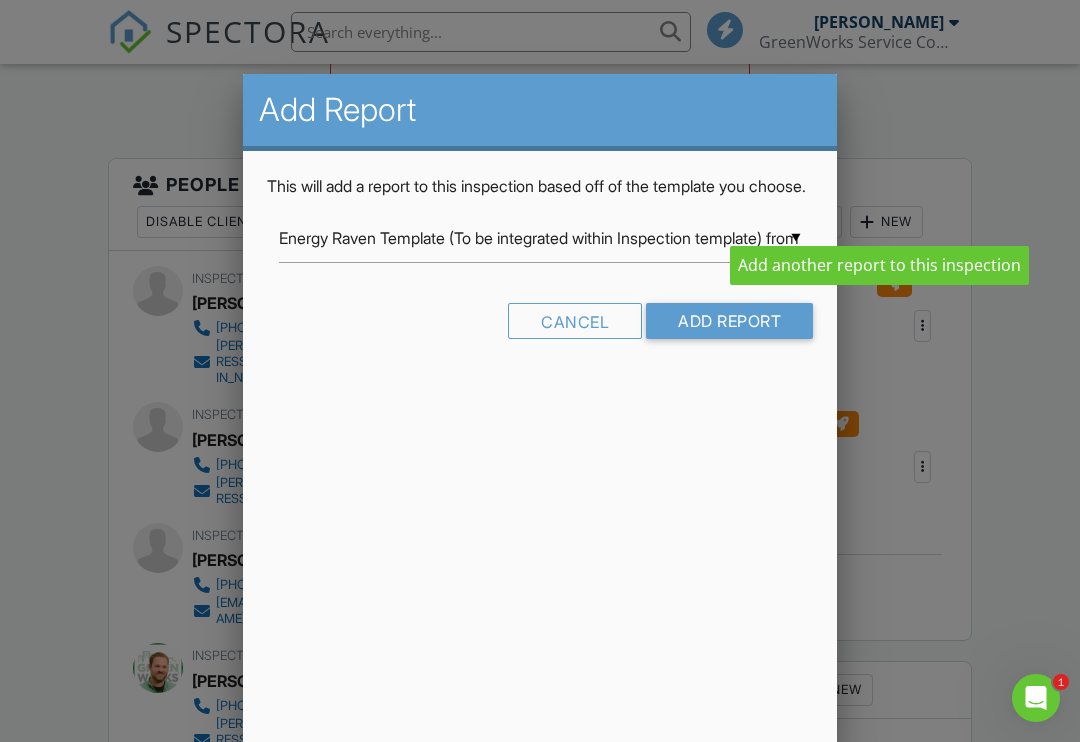 click on "Cancel" at bounding box center [575, 321] 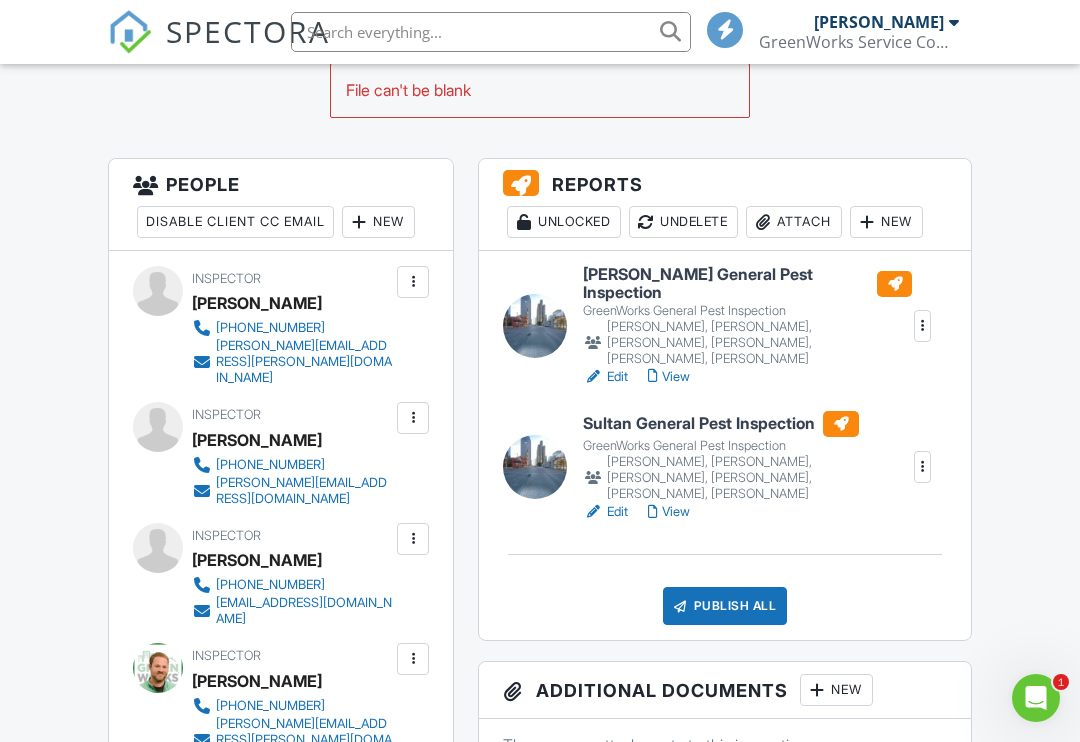 click on "New" at bounding box center (886, 222) 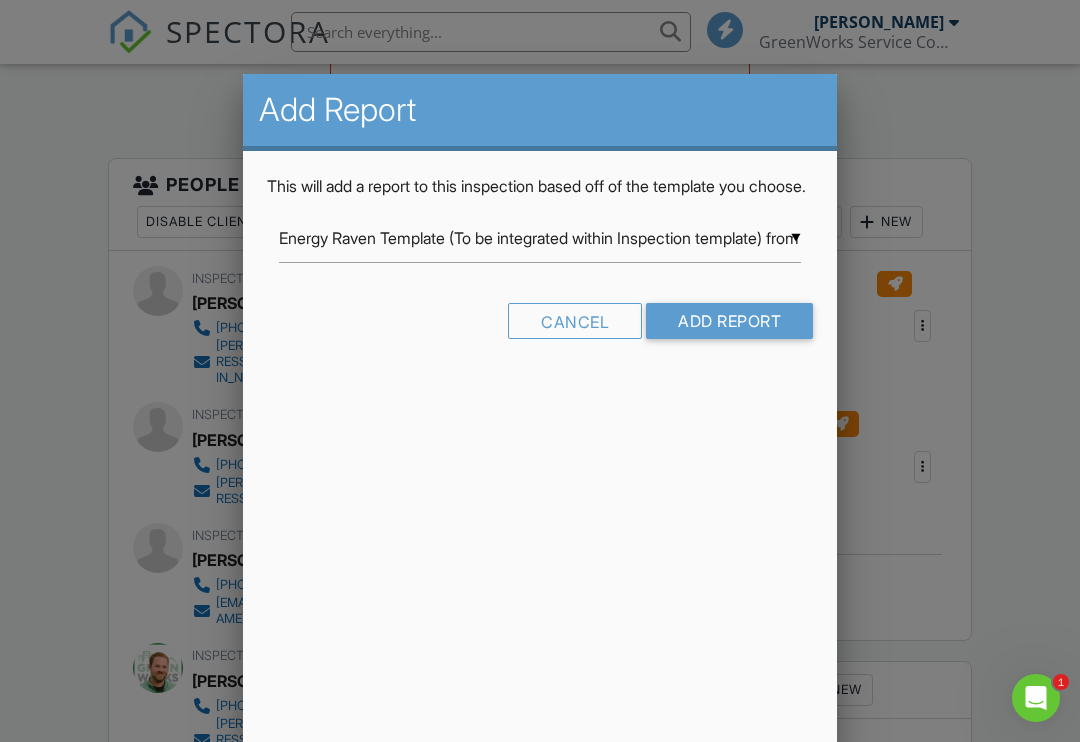 click at bounding box center [540, 364] 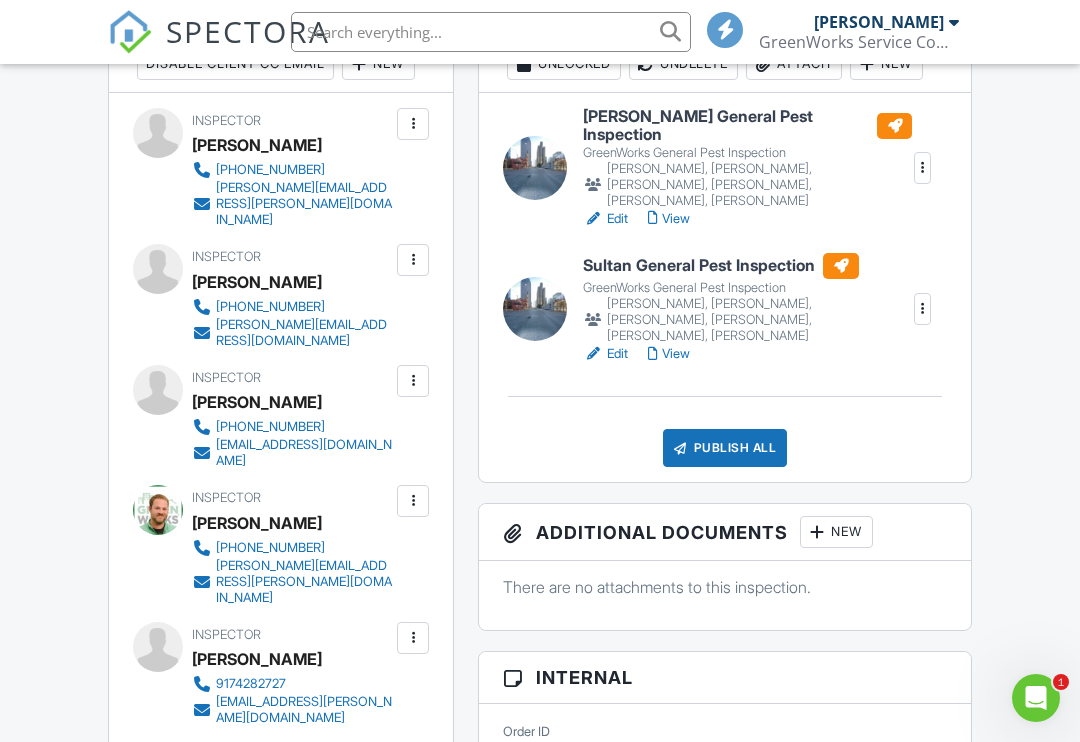 scroll, scrollTop: 683, scrollLeft: 0, axis: vertical 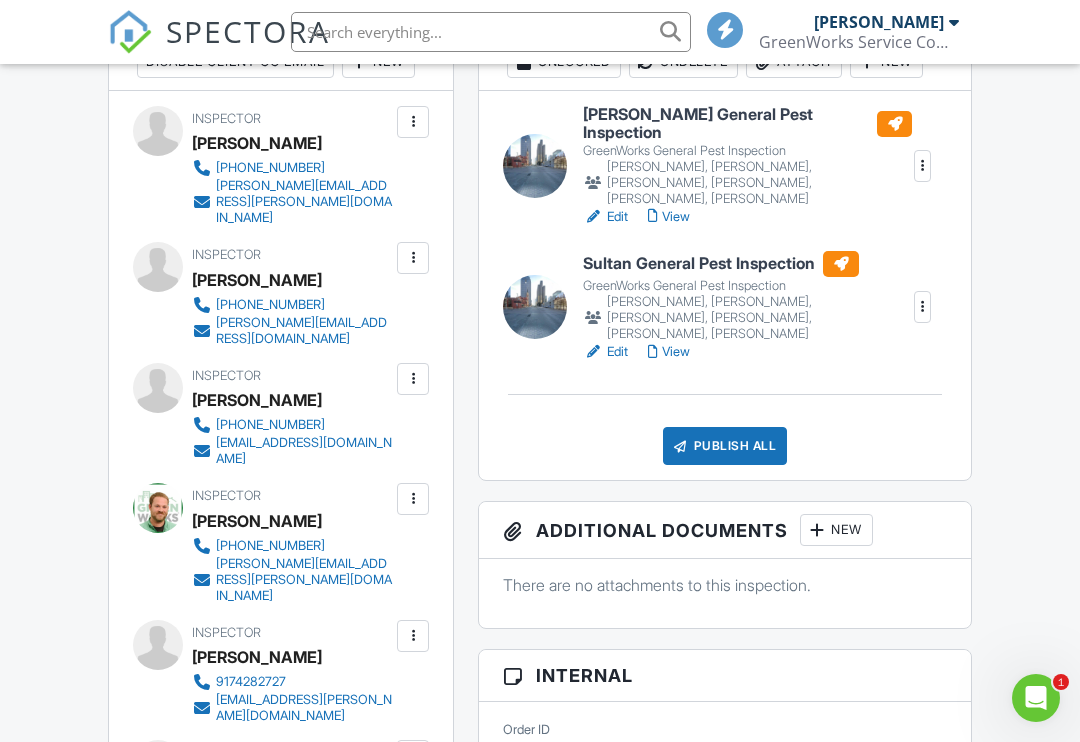 click on "New" at bounding box center (836, 530) 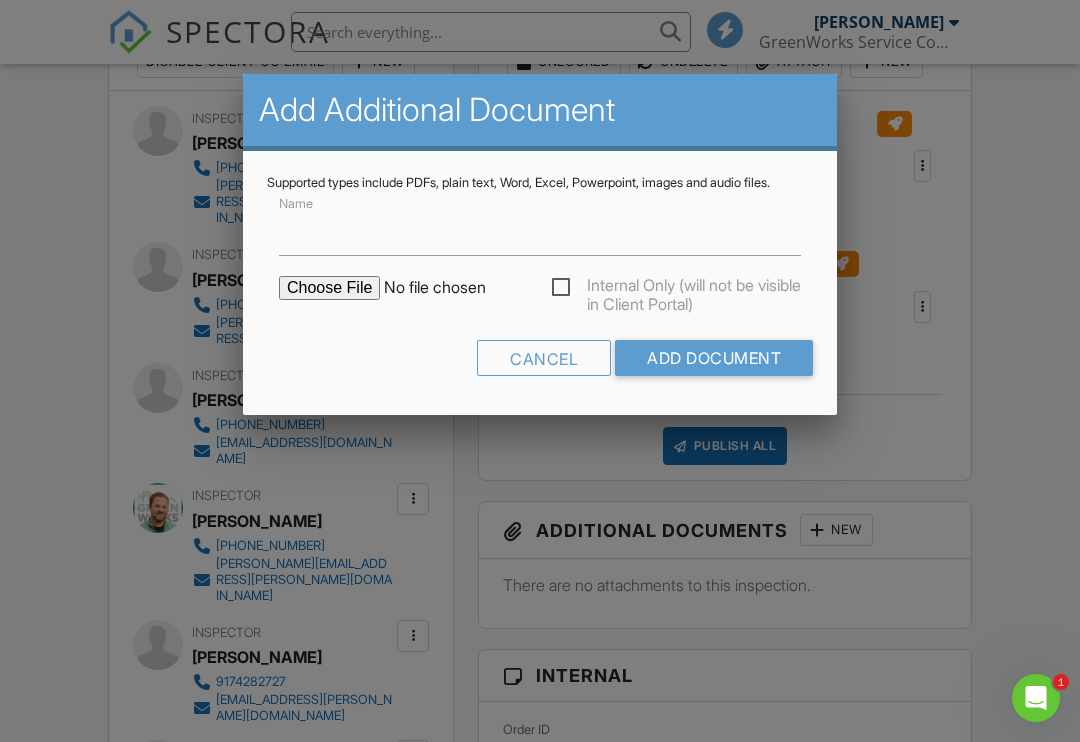 click at bounding box center [540, 364] 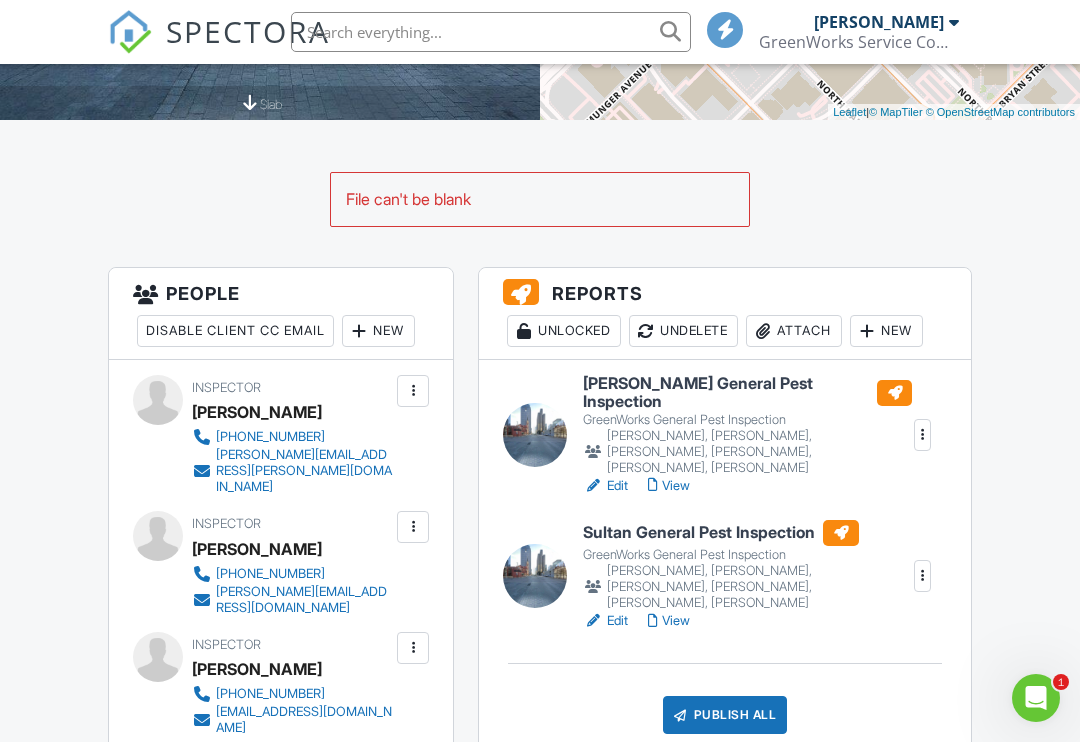 scroll, scrollTop: 416, scrollLeft: 0, axis: vertical 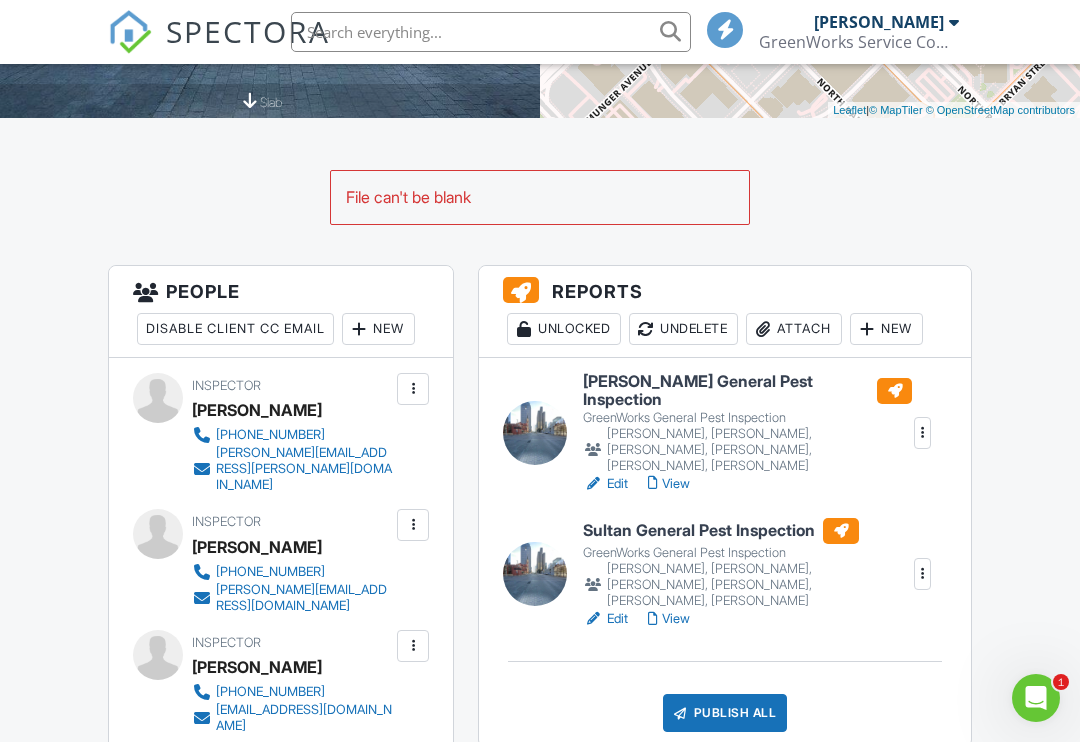 click on "New" at bounding box center (886, 329) 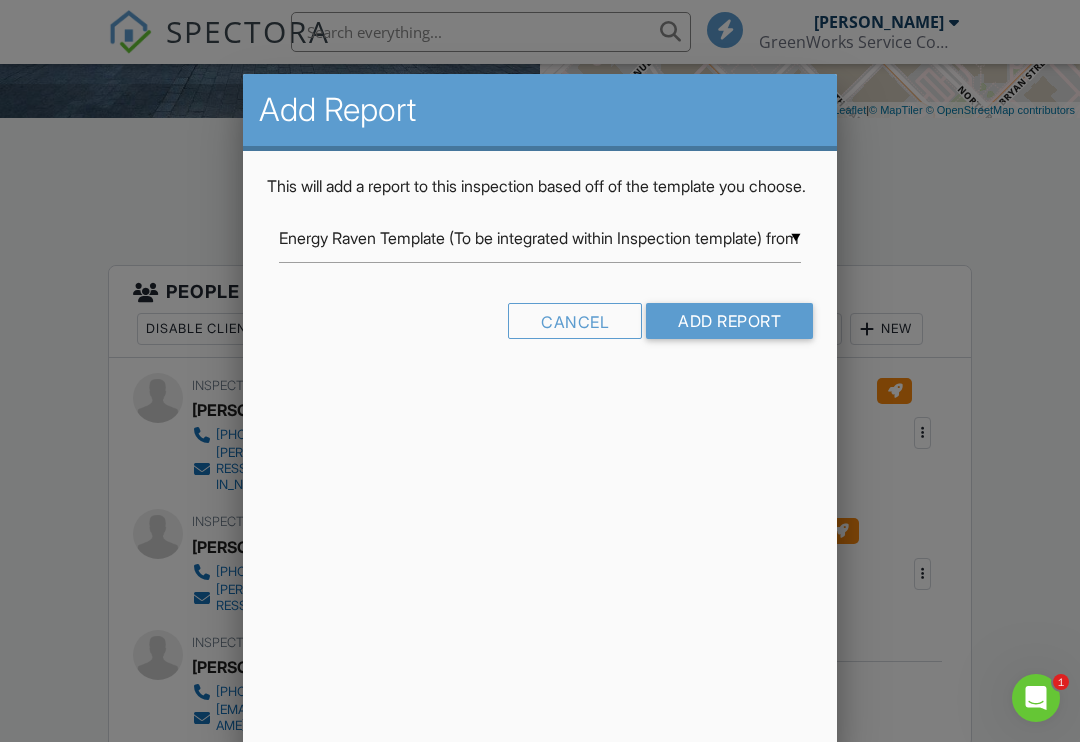 click on "Energy Raven Template (To be integrated within Inspection template) from Energy Raven" at bounding box center (540, 238) 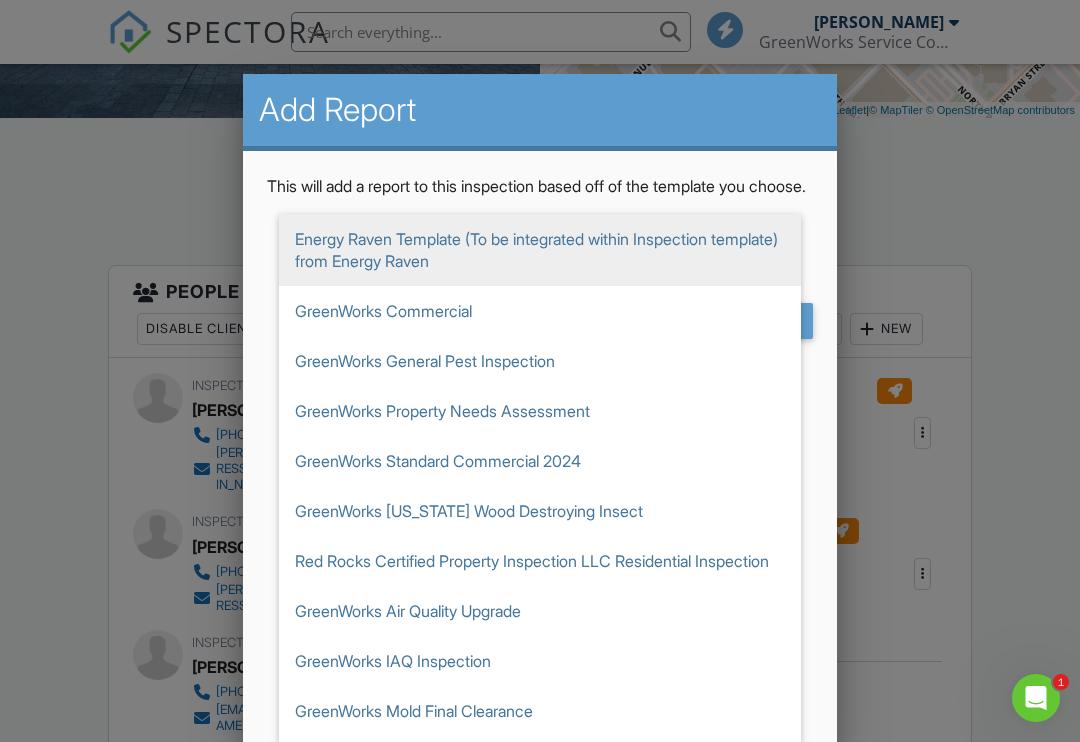 click on "GreenWorks General Pest Inspection" at bounding box center [540, 361] 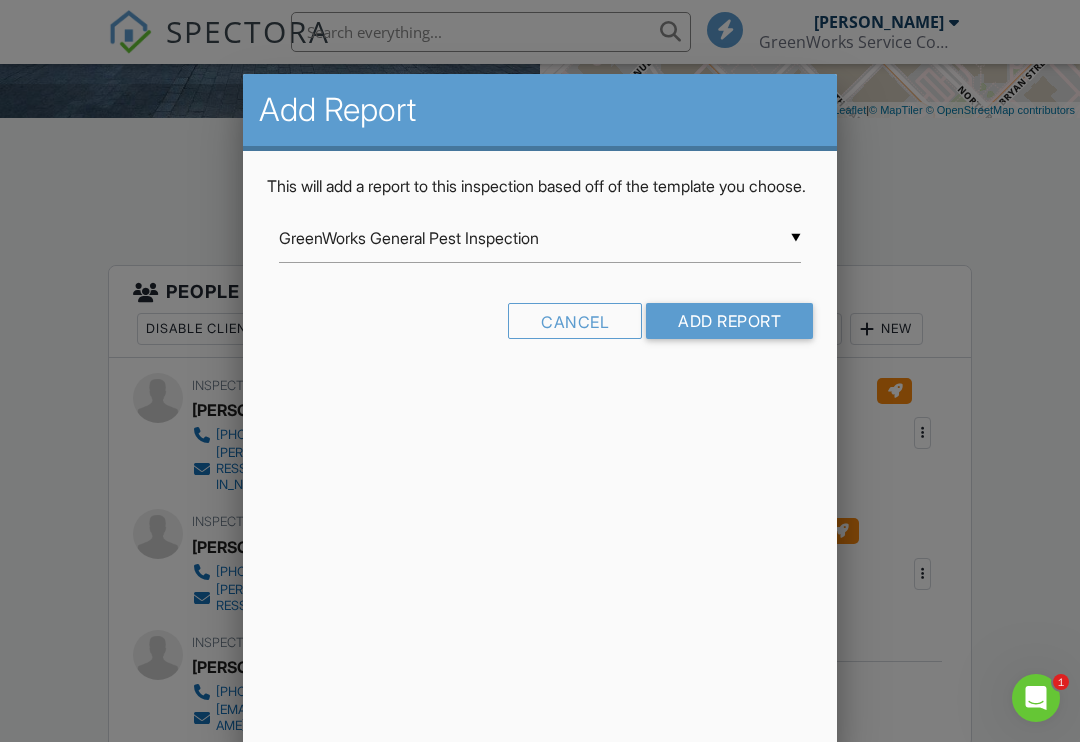 click on "Add Report" at bounding box center [729, 321] 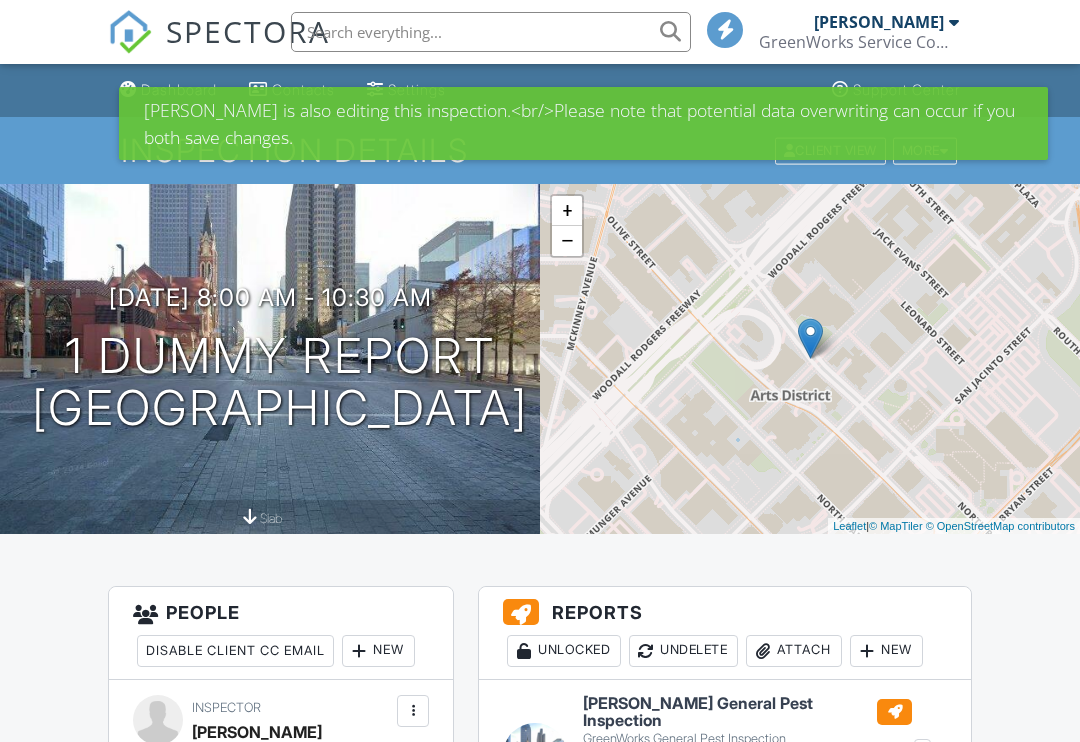scroll, scrollTop: 0, scrollLeft: 0, axis: both 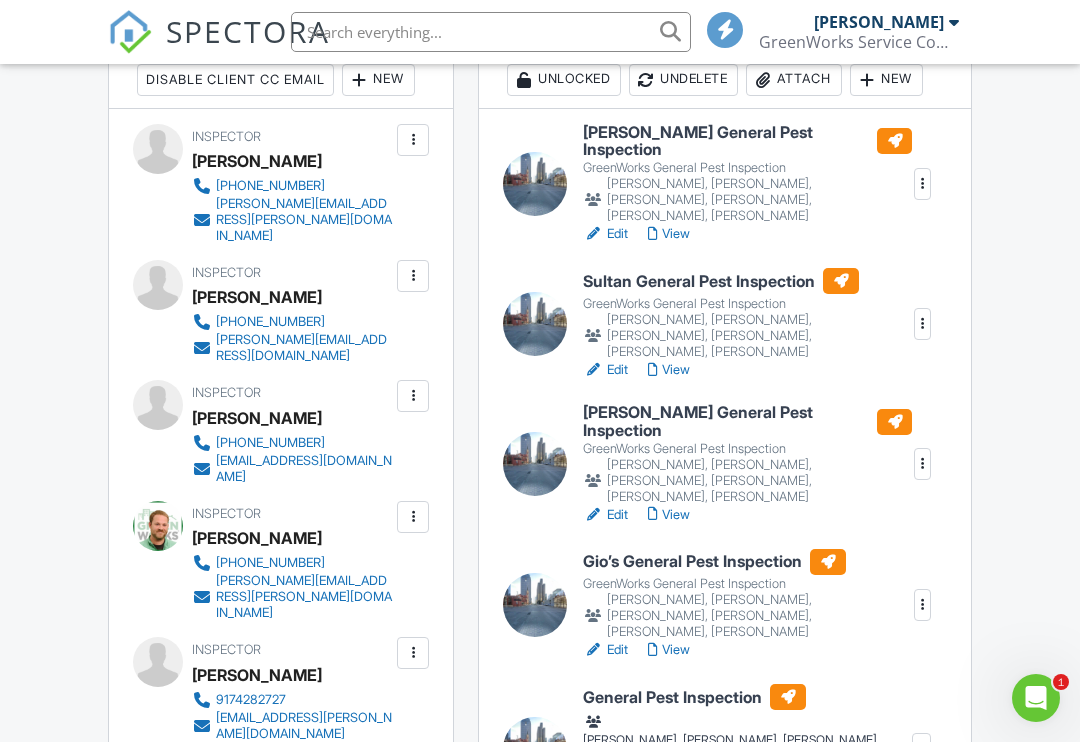 click on "General Pest Inspection" at bounding box center (747, 697) 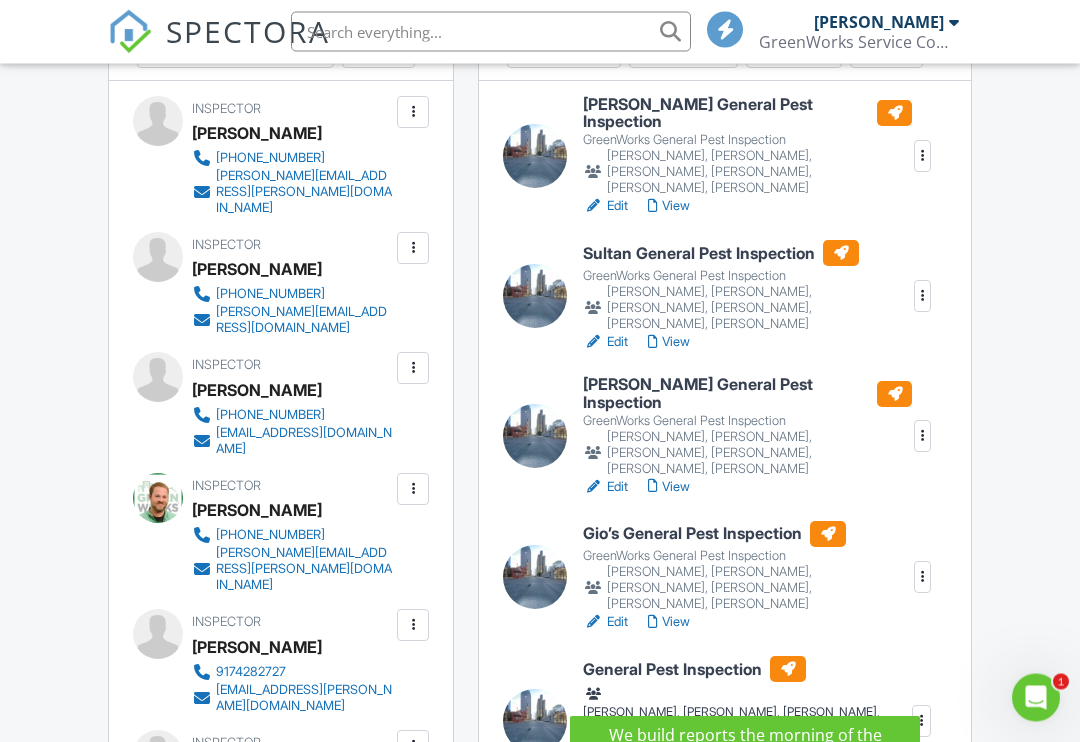 click at bounding box center [922, 722] 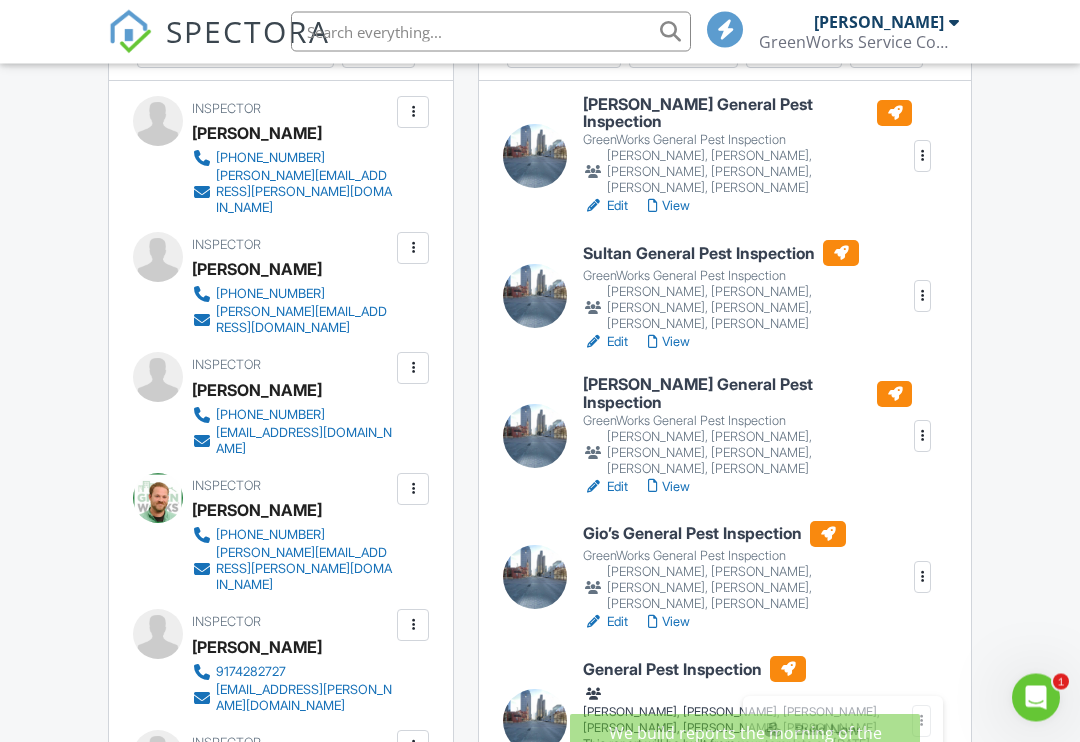 scroll, scrollTop: 599, scrollLeft: 0, axis: vertical 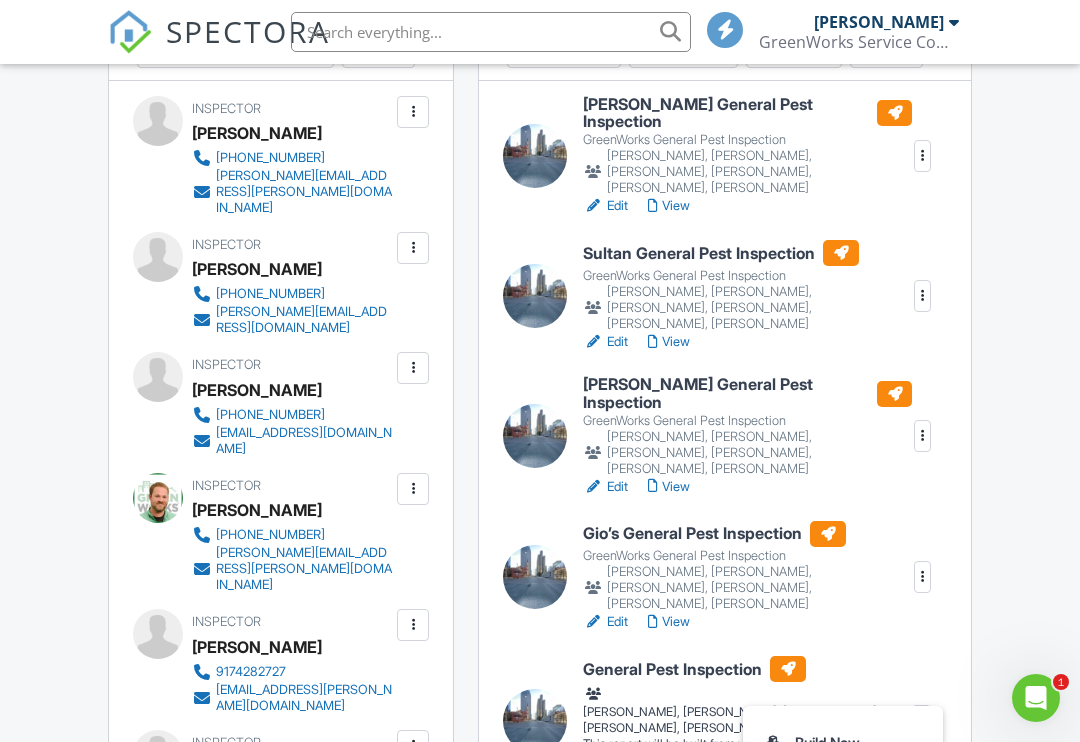click on "Dashboard
Contacts
Settings
Support Center
Inspection Details
Client View
More
Property Details
Reschedule
Reorder / Copy
Share
Cancel
[GEOGRAPHIC_DATA]
Print Order
Convert to V9
[DATE]  8:00 am
- 10:30 am
1 Dummy Report
[GEOGRAPHIC_DATA]
slab
+ − Leaflet  |  © MapTiler   © OpenStreetMap contributors
All emails and texts are disabled for this inspection!
All emails and texts have been disabled for this inspection. This may have happened due to someone manually disabling them or this inspection being unconfirmed when it was scheduled. To re-enable emails and texts for this inspection, click the button below.
Turn on emails and texts
Turn on and Requeue Notifications
Reports
Unlocked
Undelete
Attach
New" at bounding box center (540, 1492) 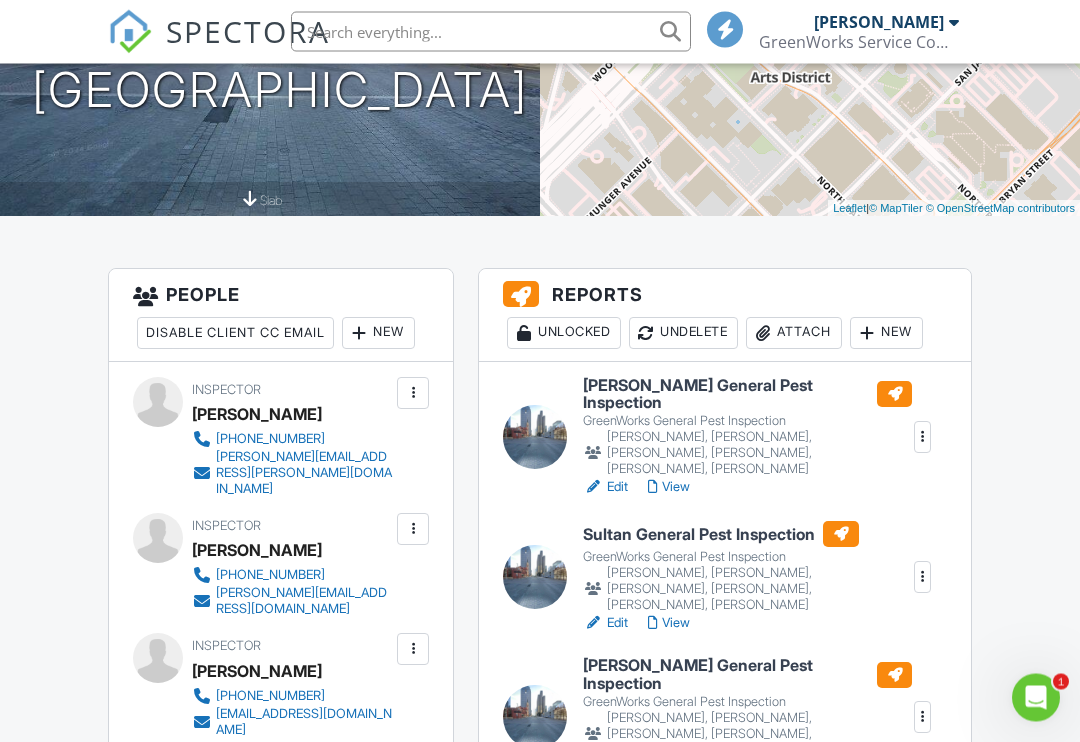 scroll, scrollTop: 316, scrollLeft: 0, axis: vertical 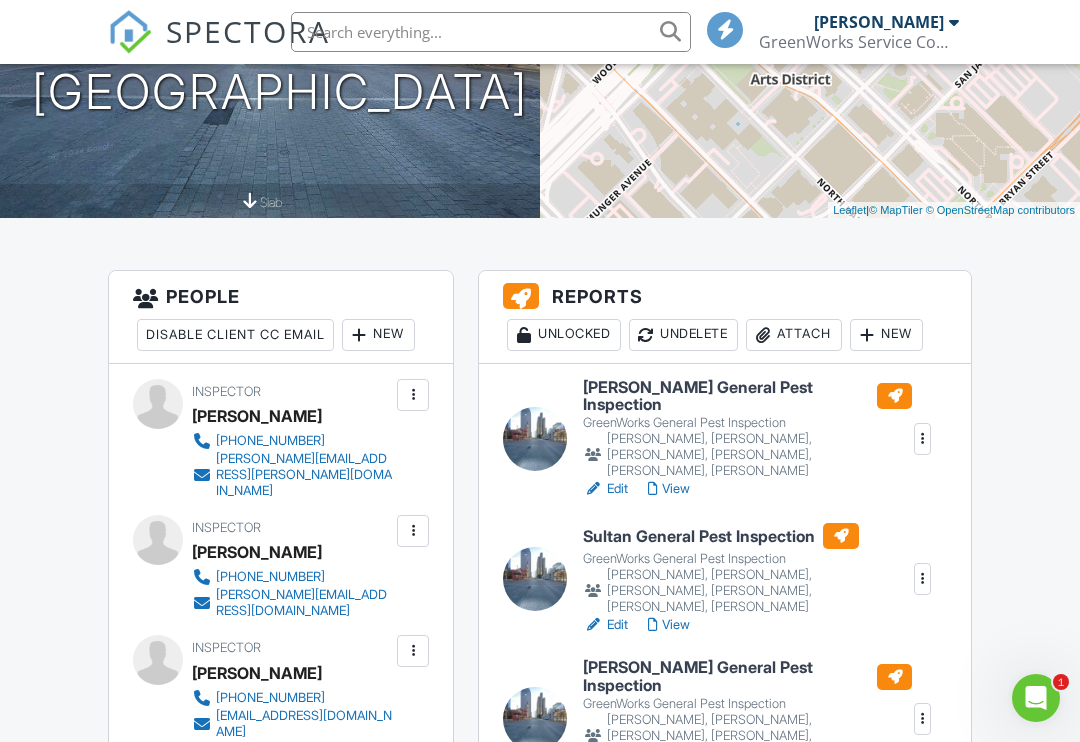 click on "New" at bounding box center [886, 335] 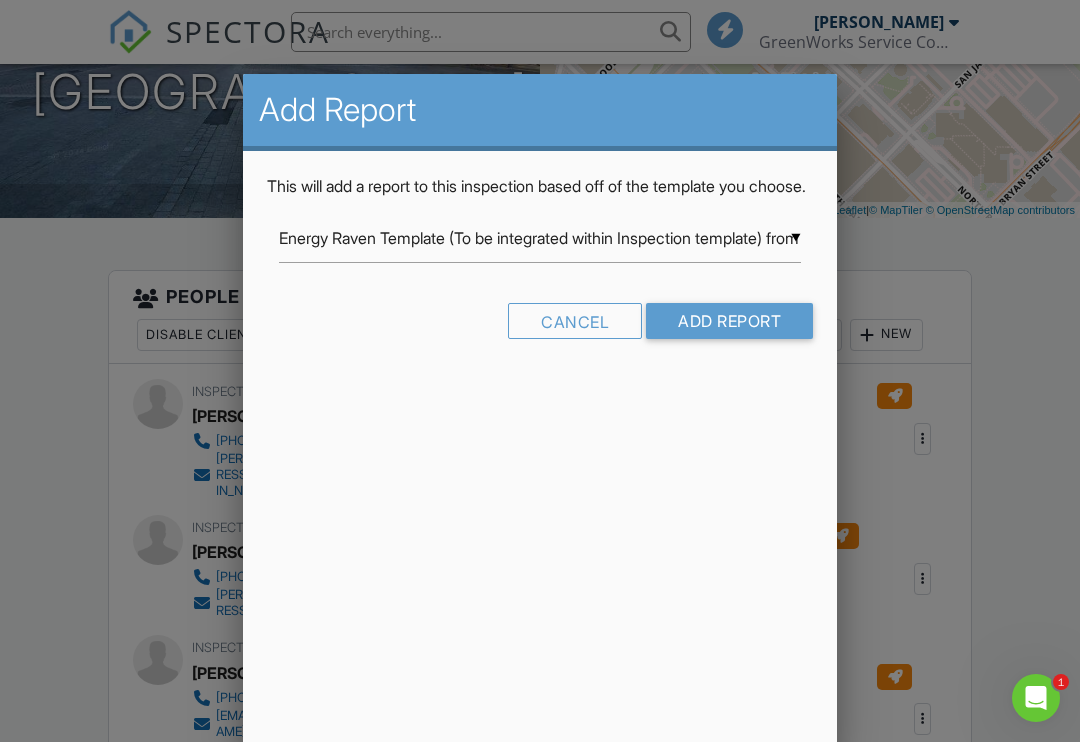 click on "Energy Raven Template (To be integrated within Inspection template) from Energy Raven" at bounding box center [540, 238] 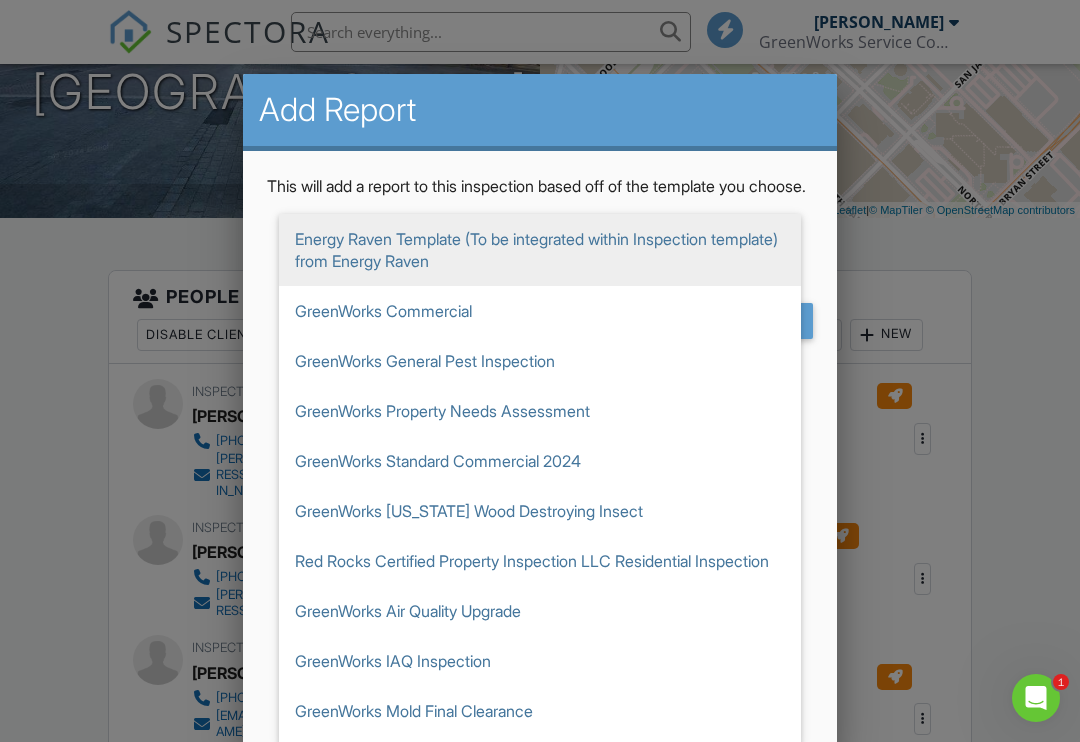 click on "GreenWorks General Pest Inspection" at bounding box center [540, 361] 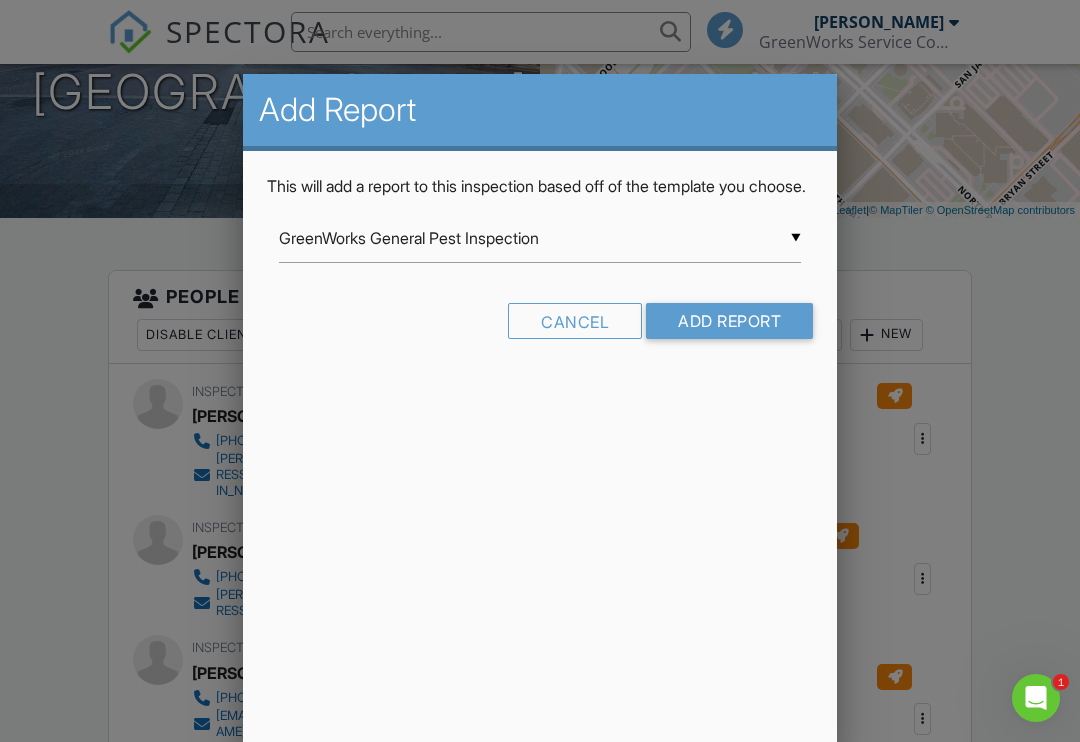 click on "▼ GreenWorks General Pest Inspection Energy Raven Template (To be integrated within Inspection template) from Energy Raven GreenWorks Commercial GreenWorks General Pest Inspection GreenWorks Property Needs Assessment GreenWorks Standard Commercial 2024 GreenWorks Texas Wood Destroying Insect Red Rocks Certified Property Inspection LLC Residential Inspection GreenWorks Air Quality Upgrade GreenWorks IAQ Inspection GreenWorks Mold Final Clearance GreenWorks Mold Inspection GreenWorks Mold Inspection from GreenWorks Service Company GreenWorks Radon Measurement 2020-2021 HI Report - Do not use Colorado Home Inspection Delete This!  Copy the original inspection report and alter. Delete This!  Upload Appropriate Env. Templates Delete This!  Use Priority Lab App to complete this assignment!! GreenWorks Asbestos Survey 2.0 GreenWorks Asbestos Survey - Do Not Use GreenWorks Blue Tape Review GreenWorks Catalyst Final Draw Assessment Greenworks Catalyst Funding Draw Assessment  GreenWorks Commercial Site Visit" at bounding box center (540, 248) 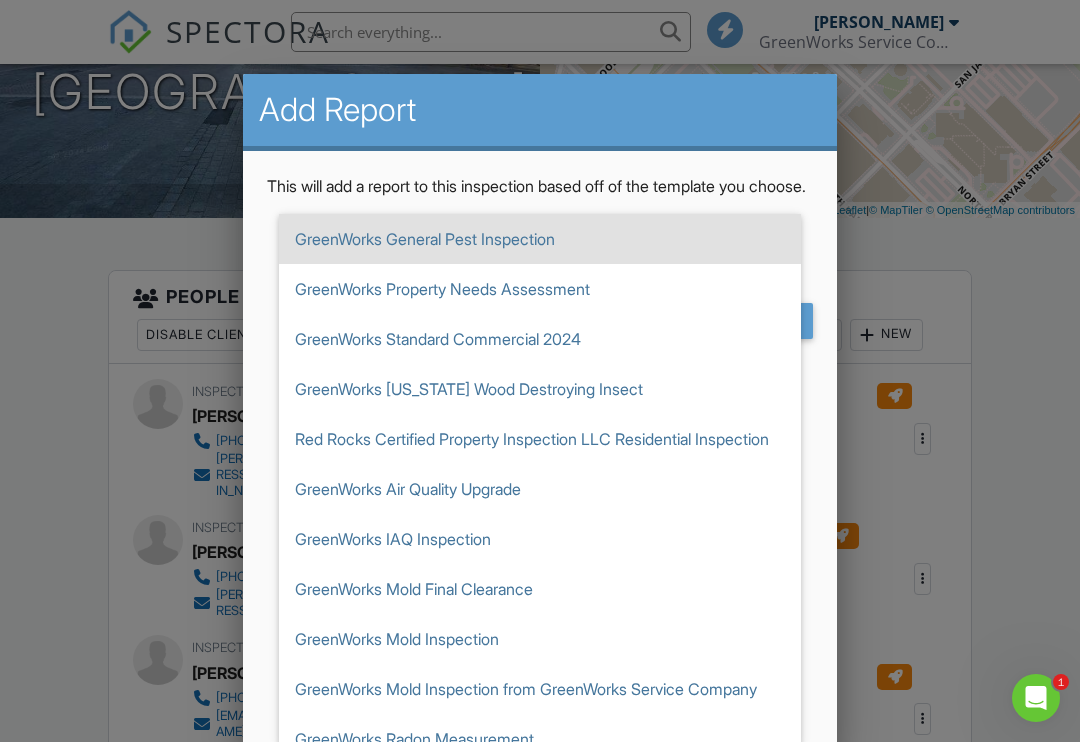 click on "GreenWorks General Pest Inspection" at bounding box center [540, 239] 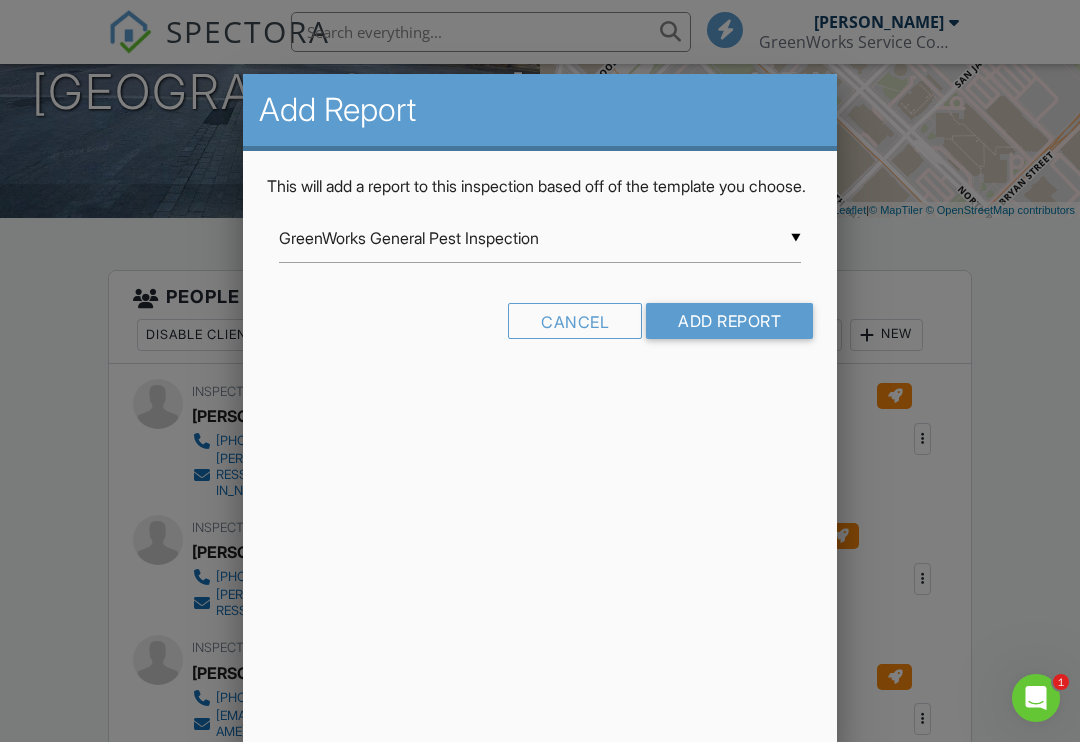 click on "GreenWorks General Pest Inspection" at bounding box center (540, 238) 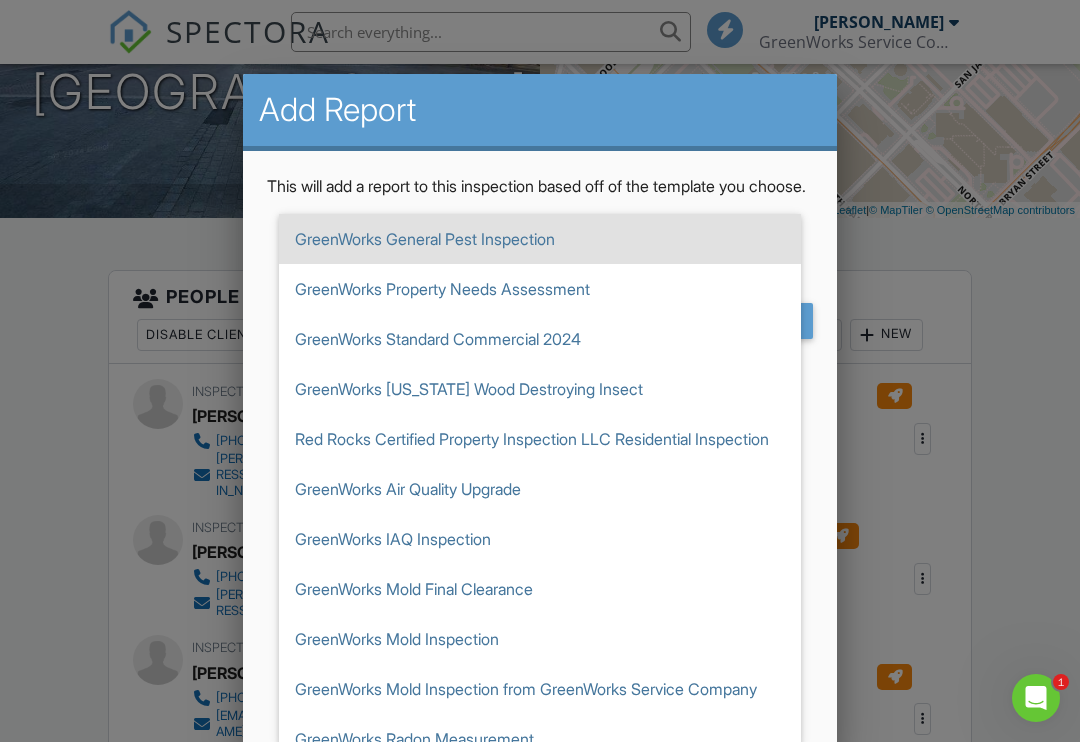 click at bounding box center (540, 364) 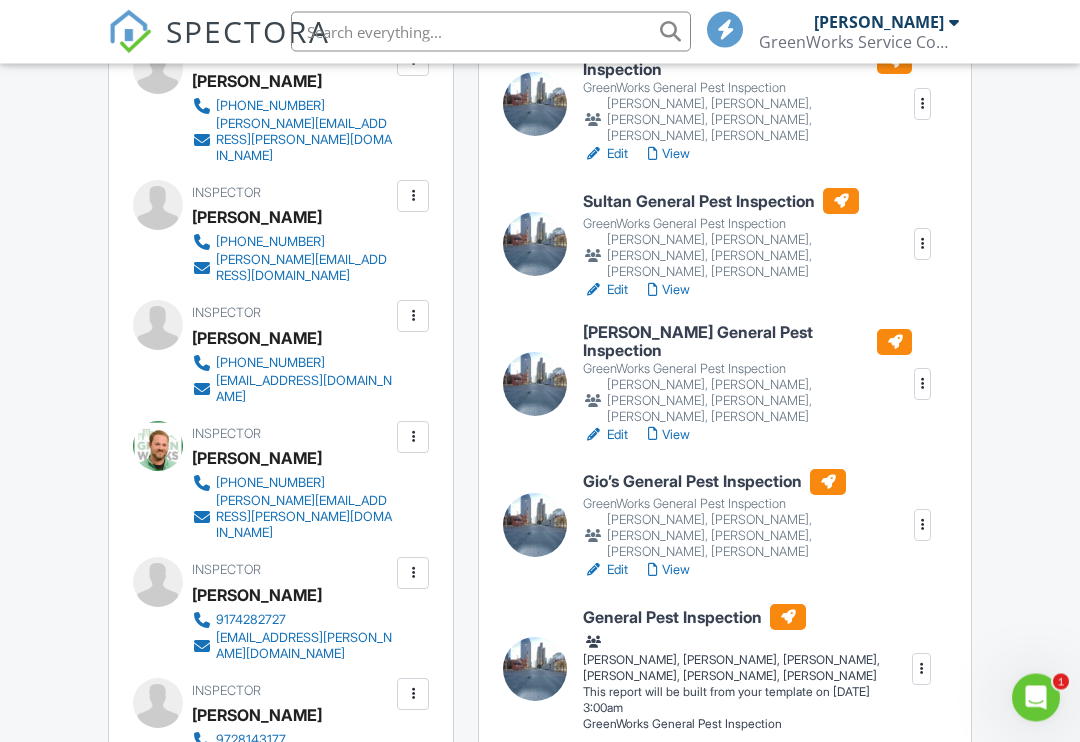 scroll, scrollTop: 741, scrollLeft: 0, axis: vertical 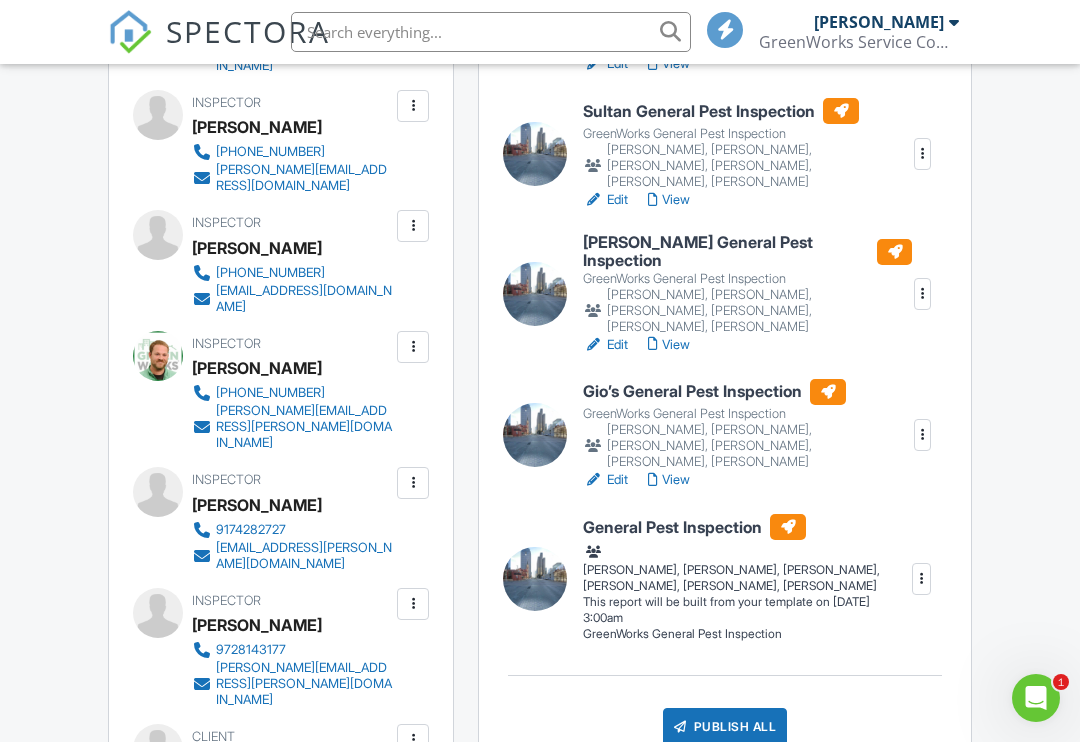 click on "General Pest Inspection" at bounding box center [747, 527] 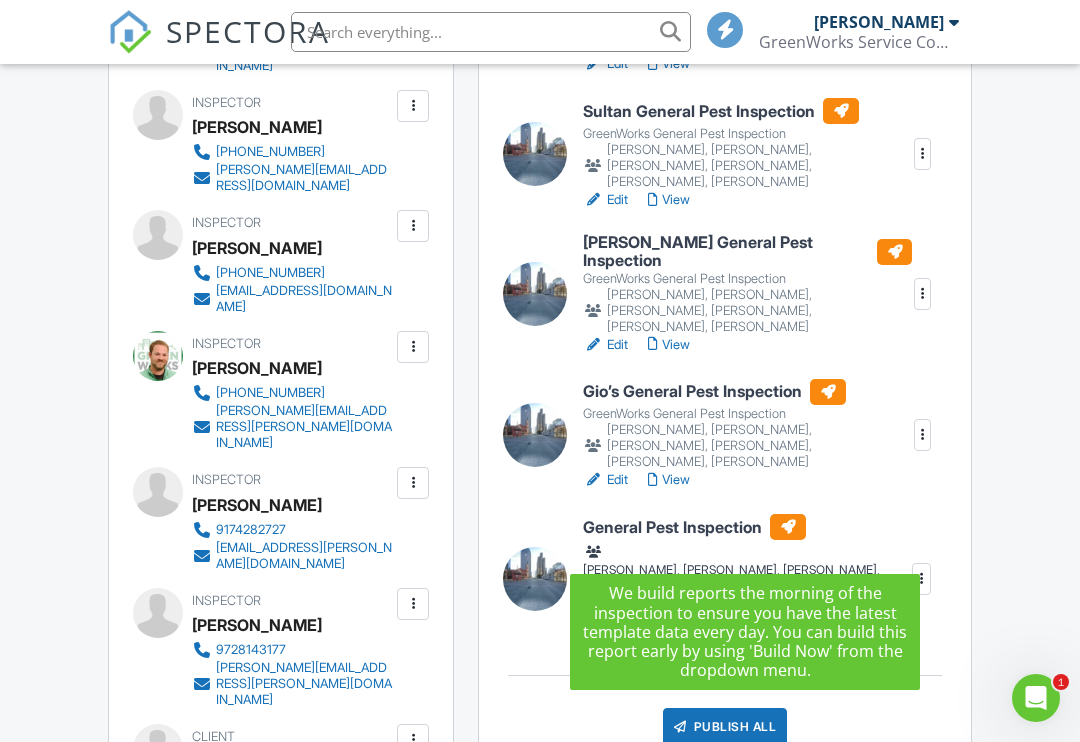 click at bounding box center (922, 579) 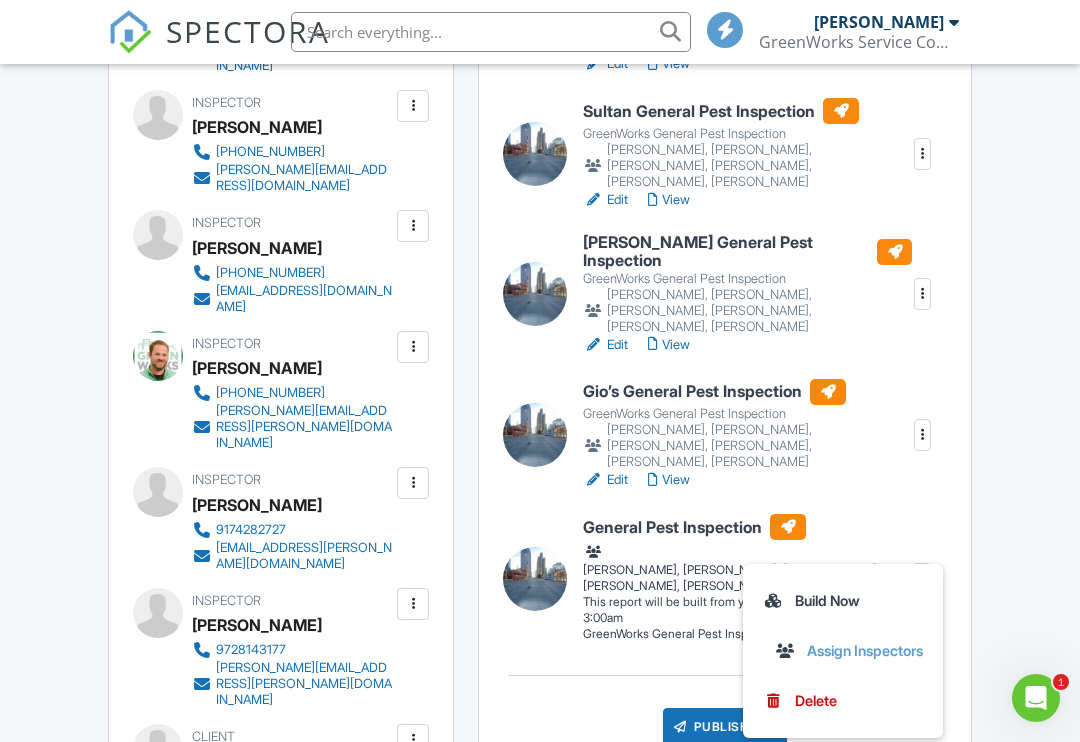 click on "Assign Inspectors" at bounding box center (855, 651) 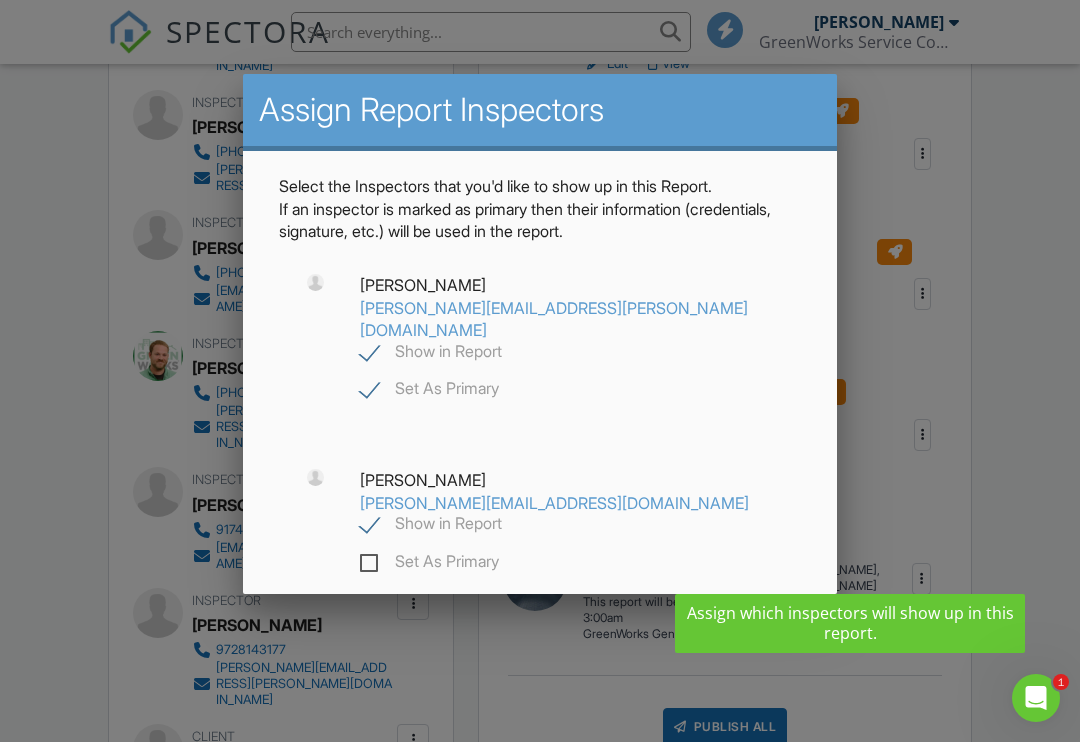 click on "Set As Primary" at bounding box center [429, 564] 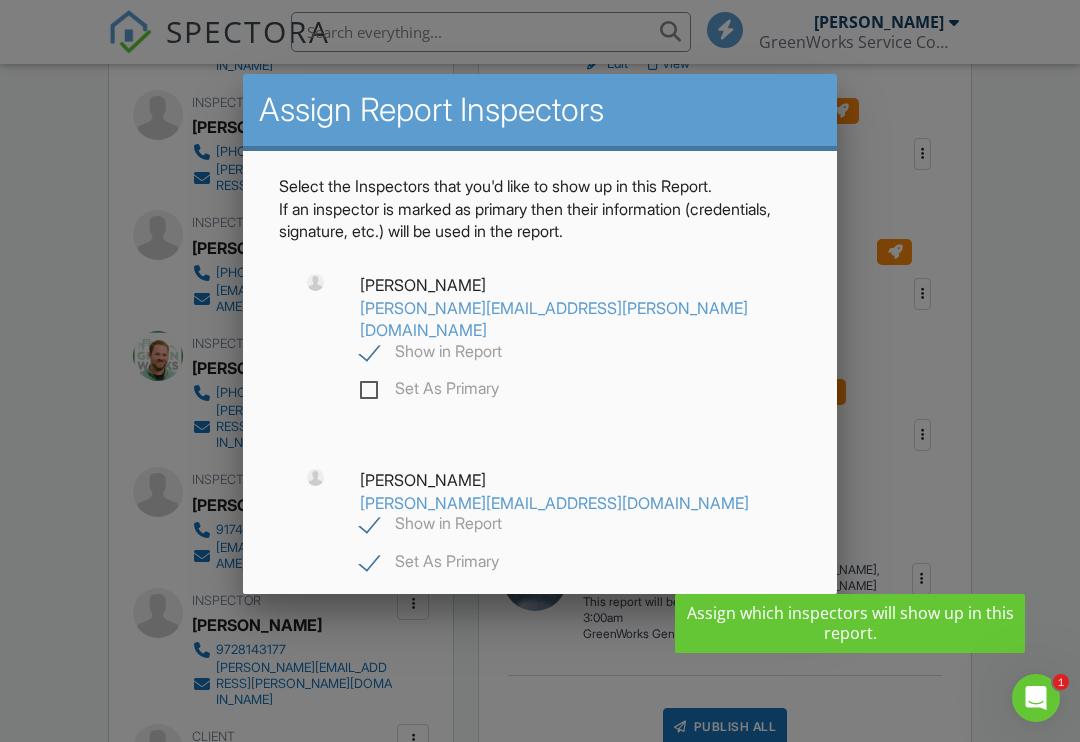 checkbox on "false" 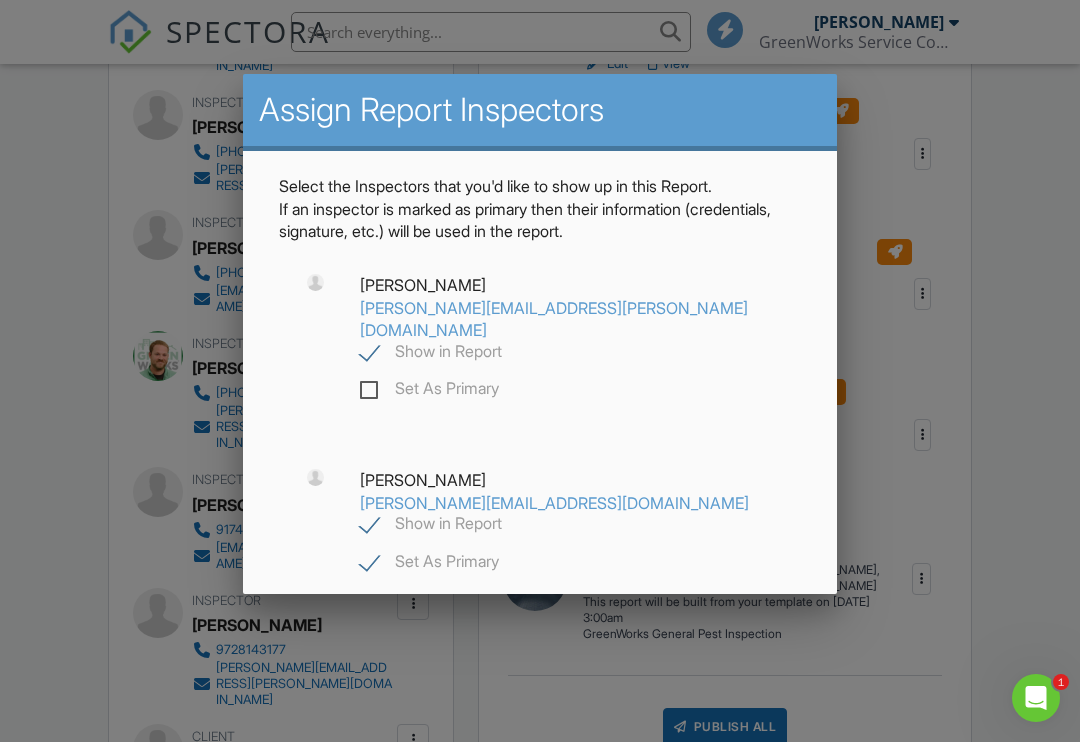 click at bounding box center (540, 364) 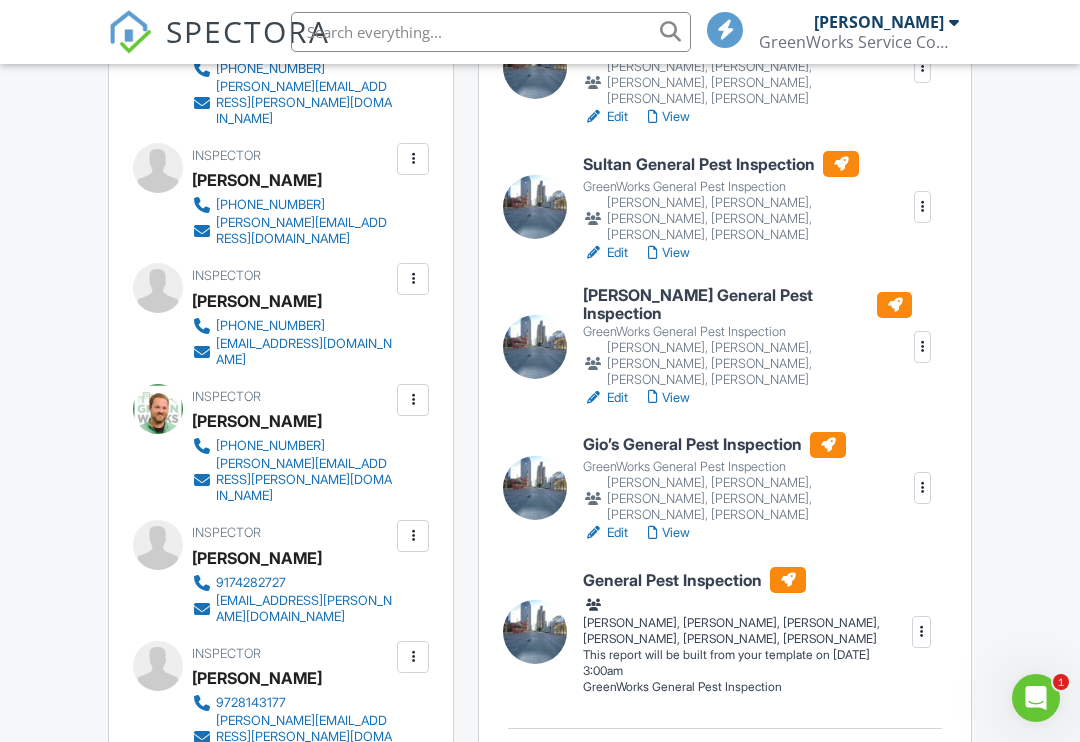 scroll, scrollTop: 689, scrollLeft: 0, axis: vertical 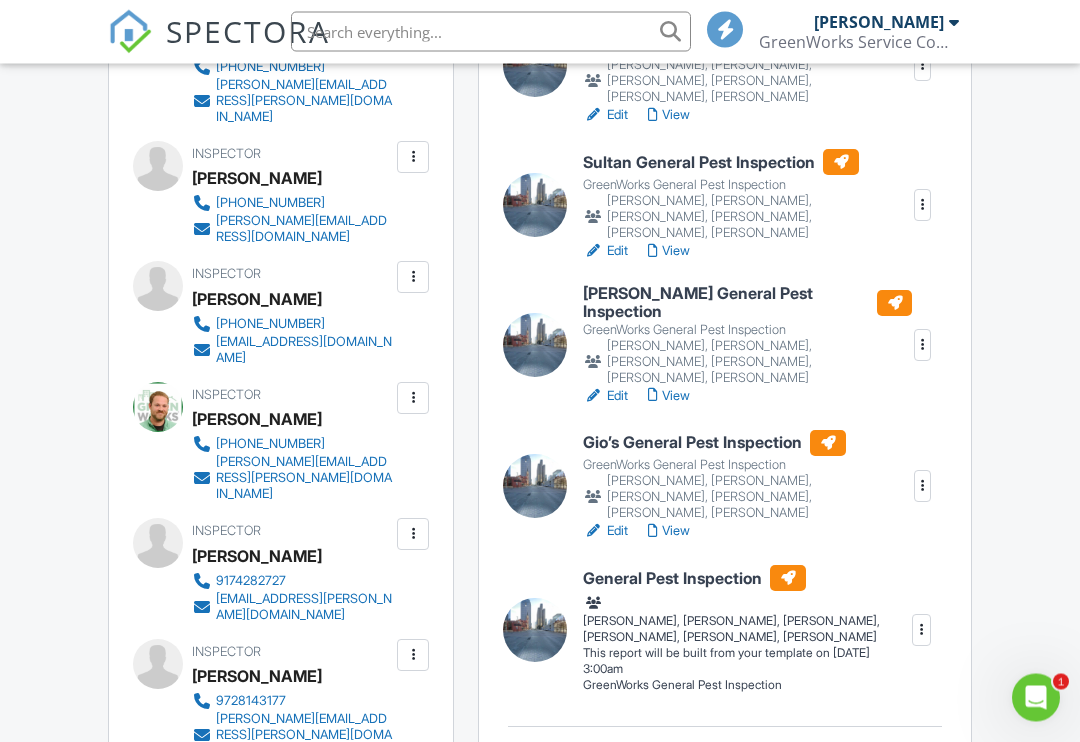 click on "This report will be built from your template on [DATE]  3:00am" at bounding box center [747, 662] 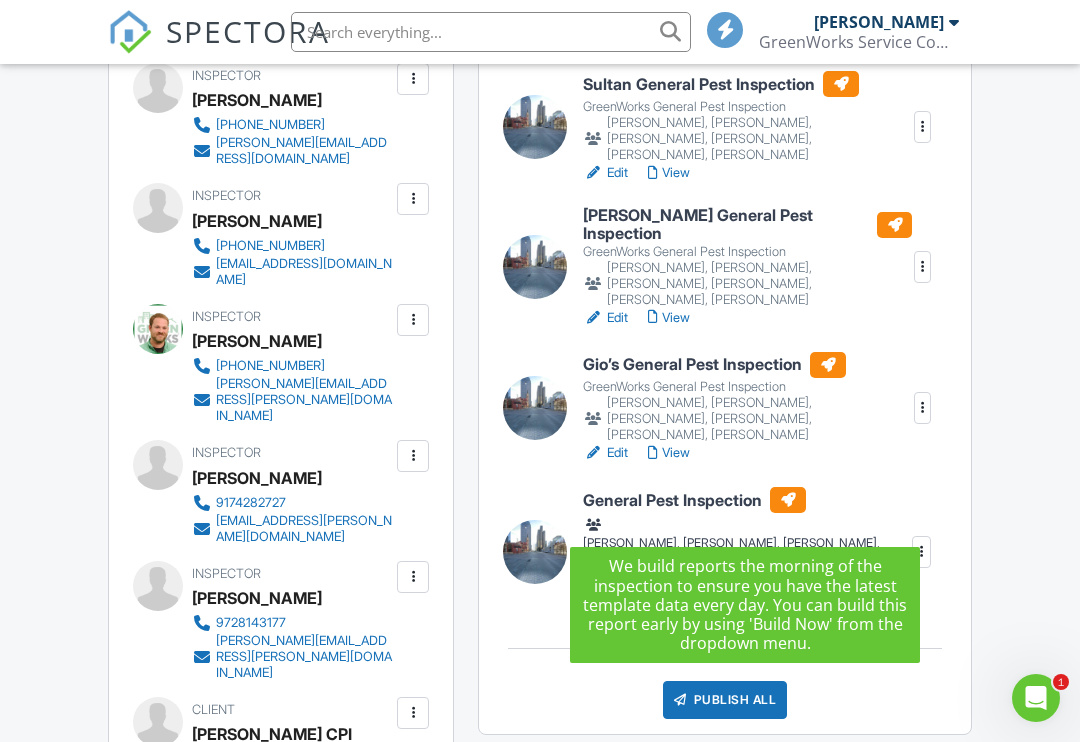 scroll, scrollTop: 769, scrollLeft: 0, axis: vertical 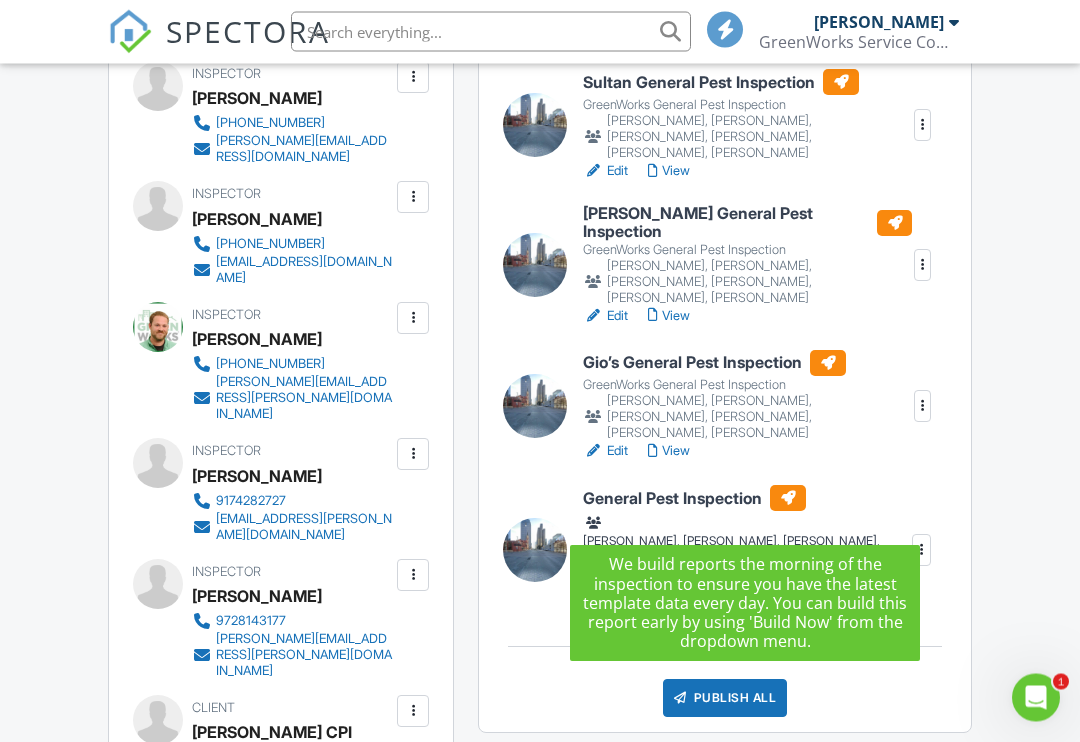 click at bounding box center [922, 551] 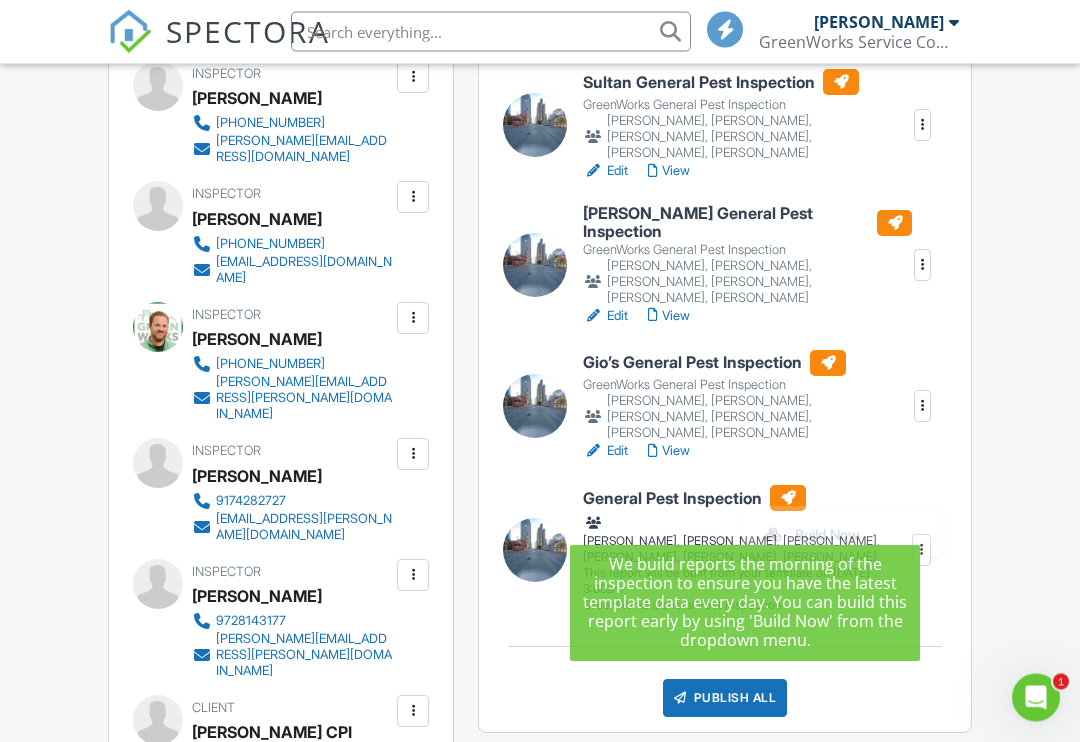 scroll, scrollTop: 770, scrollLeft: 0, axis: vertical 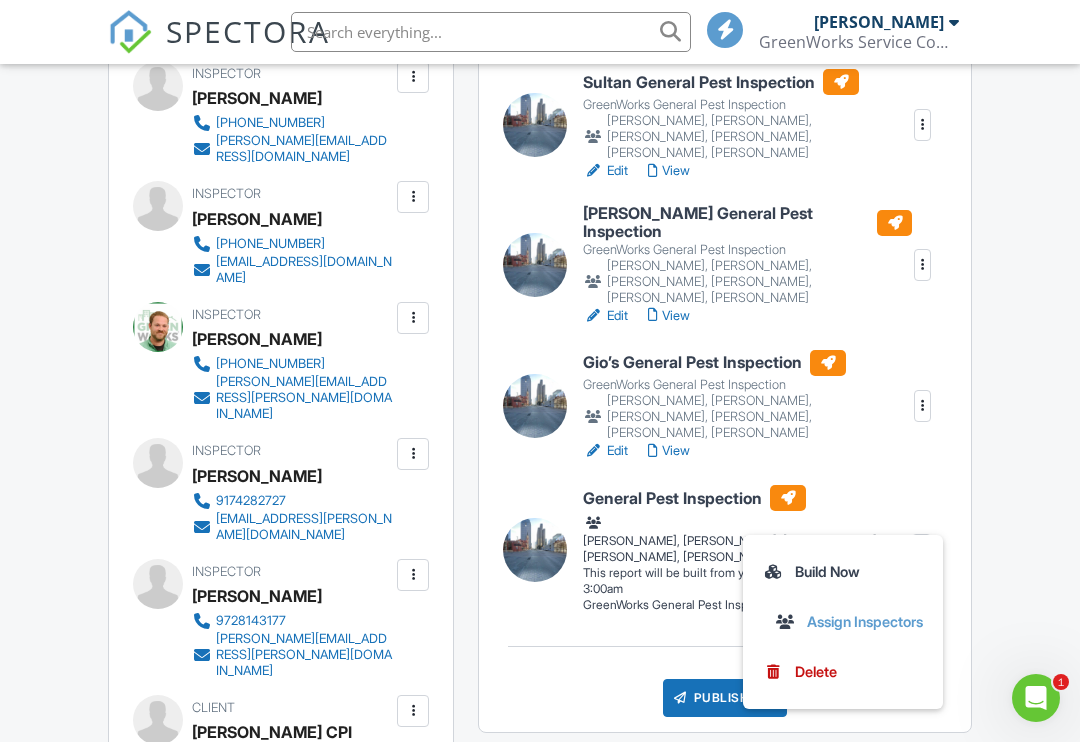 click on "Dashboard
Contacts
Settings
Support Center
Inspection Details
Client View
More
Property Details
Reschedule
Reorder / Copy
Share
Cancel
Delete
Print Order
Convert to V9
07/14/2025  8:00 am
- 10:30 am
1 Dummy Report
Dallas, TX 75201
slab
+ − Leaflet  |  © MapTiler   © OpenStreetMap contributors
All emails and texts are disabled for this inspection!
All emails and texts have been disabled for this inspection. This may have happened due to someone manually disabling them or this inspection being unconfirmed when it was scheduled. To re-enable emails and texts for this inspection, click the button below.
Turn on emails and texts
Turn on and Requeue Notifications
Reports
Unlocked
Undelete
Attach
New" at bounding box center [540, 1321] 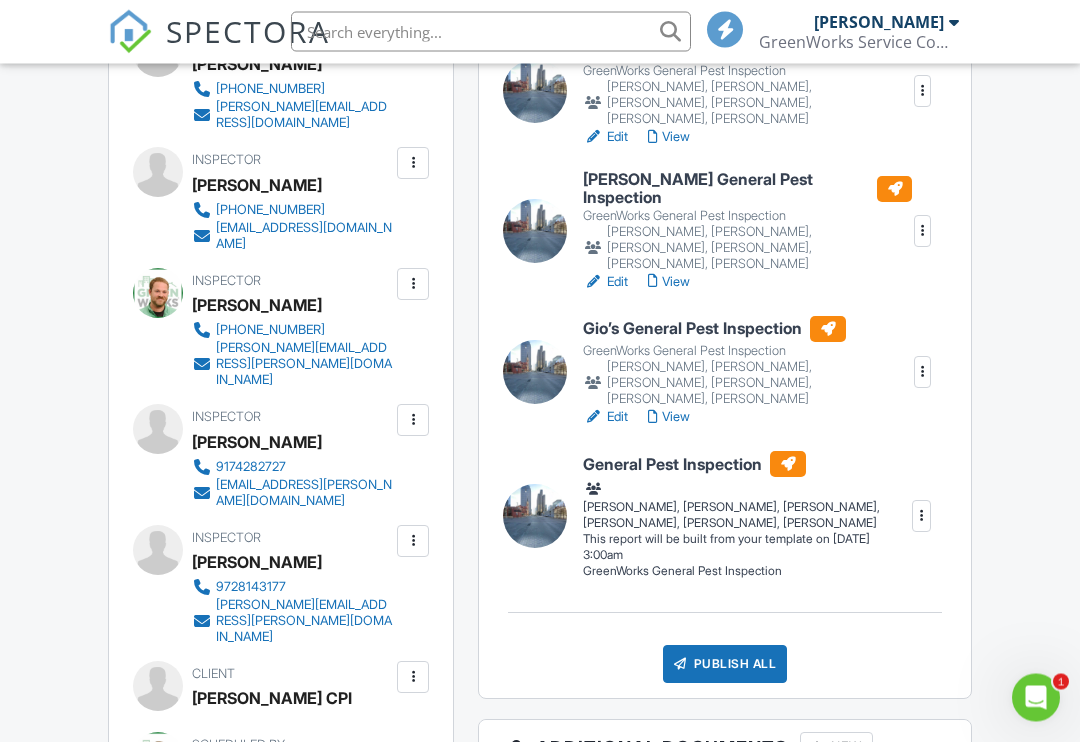 scroll, scrollTop: 814, scrollLeft: 0, axis: vertical 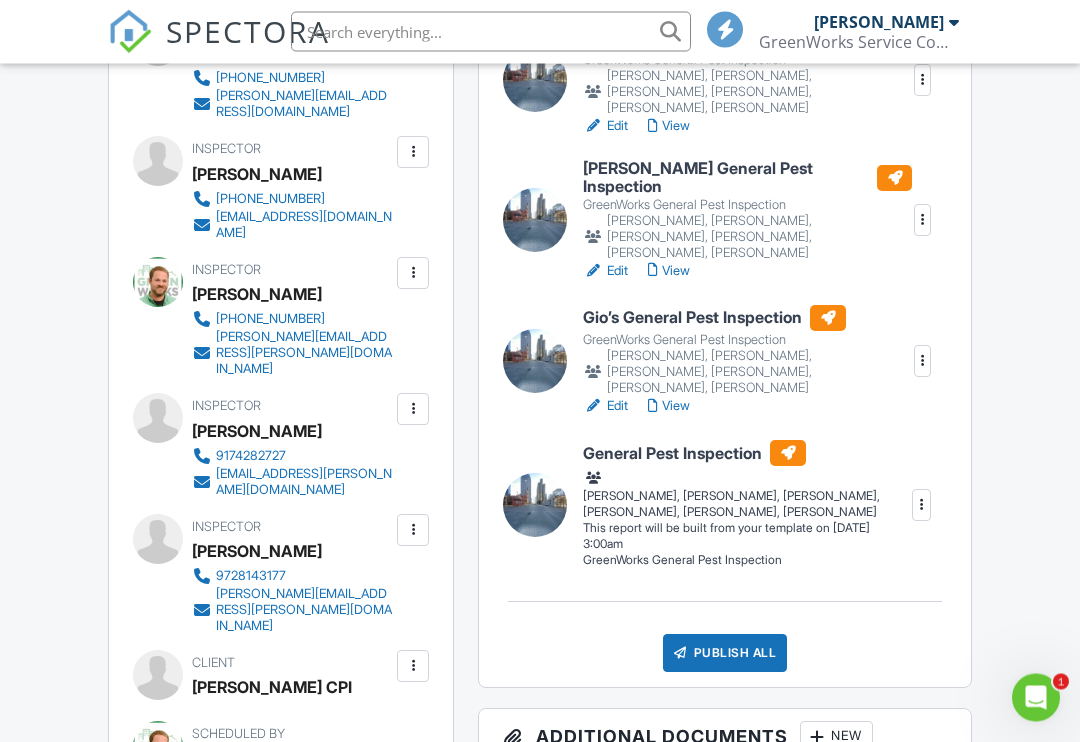 click at bounding box center [922, 506] 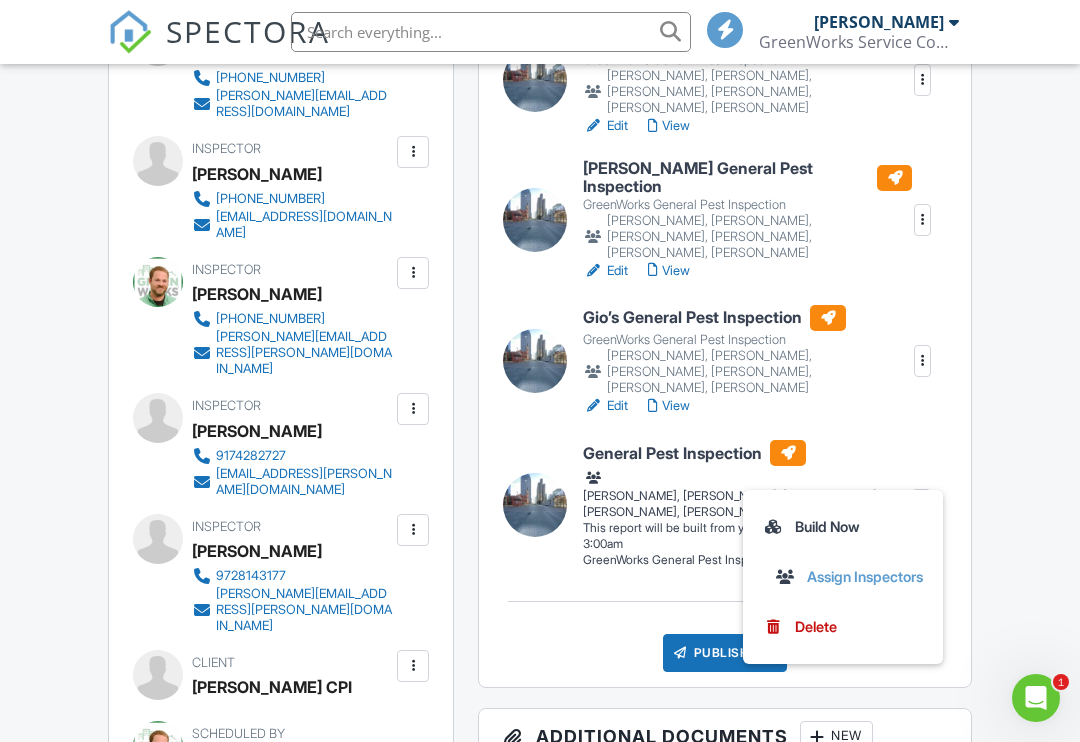 click on "Delete" at bounding box center (843, 627) 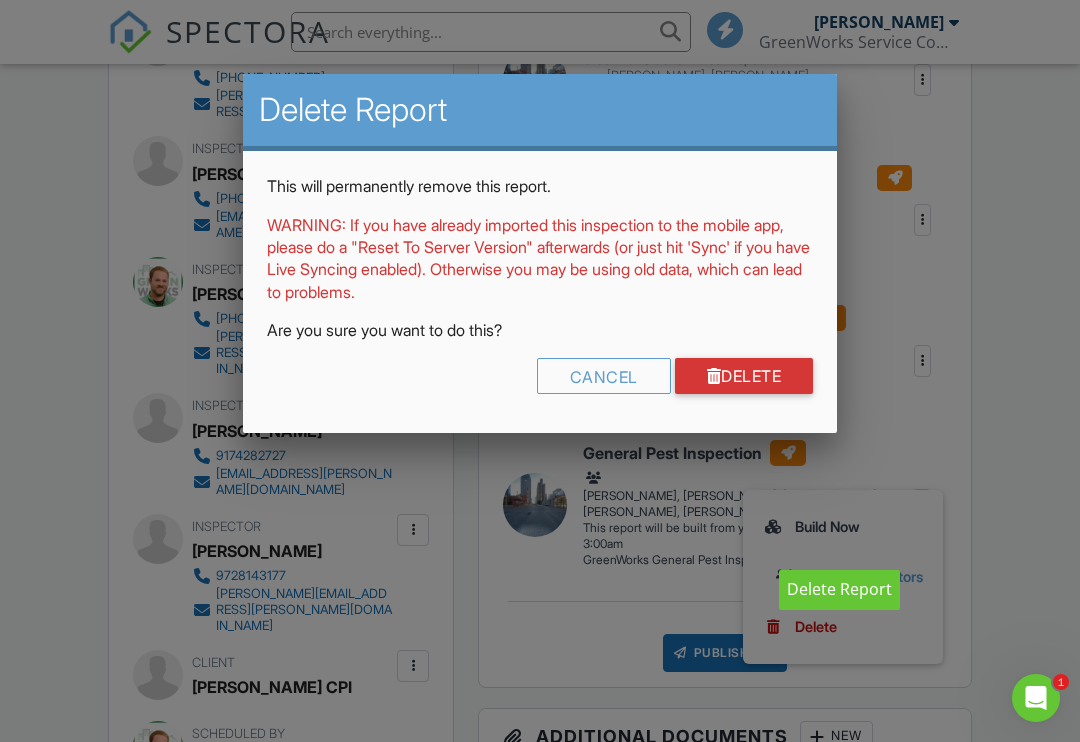click on "Cancel" at bounding box center [604, 376] 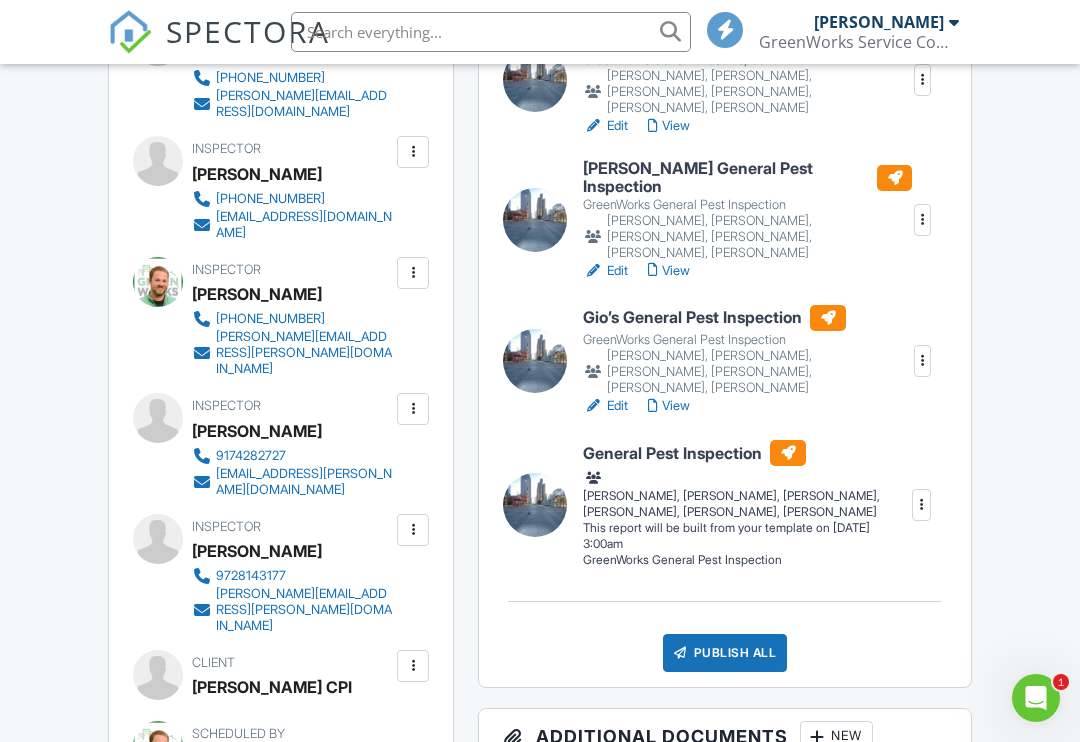 click on "General Pest Inspection" at bounding box center [747, 453] 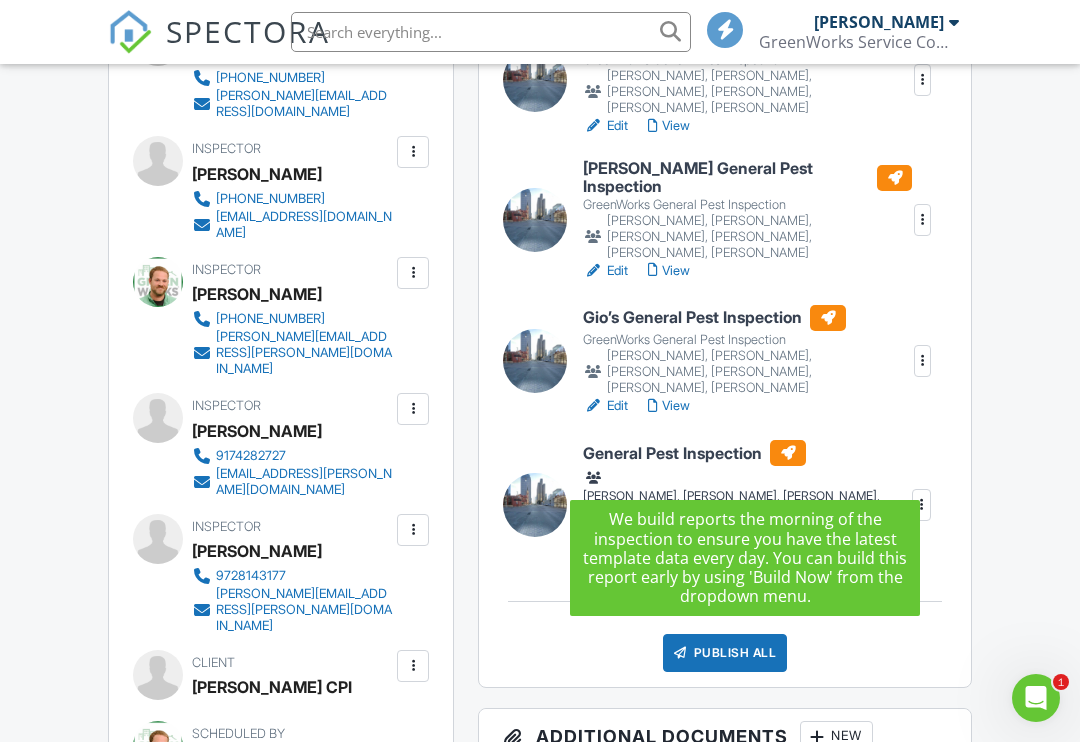 click on "Dashboard
Contacts
Settings
Support Center
Inspection Details
Client View
More
Property Details
Reschedule
Reorder / Copy
Share
Cancel
Delete
Print Order
Convert to V9
07/14/2025  8:00 am
- 10:30 am
1 Dummy Report
Dallas, TX 75201
slab
+ − Leaflet  |  © MapTiler   © OpenStreetMap contributors
All emails and texts are disabled for this inspection!
All emails and texts have been disabled for this inspection. This may have happened due to someone manually disabling them or this inspection being unconfirmed when it was scheduled. To re-enable emails and texts for this inspection, click the button below.
Turn on emails and texts
Turn on and Requeue Notifications
Reports
Unlocked
Undelete
Attach
New" at bounding box center [540, 1276] 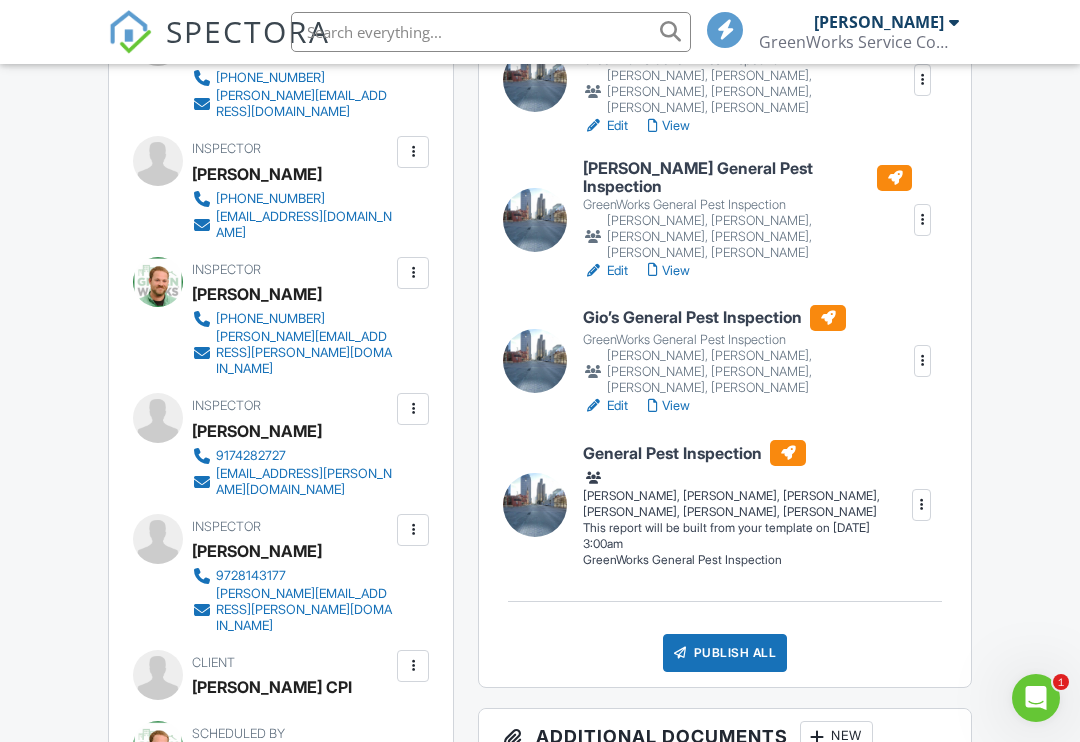 click on "General Pest Inspection" at bounding box center [747, 453] 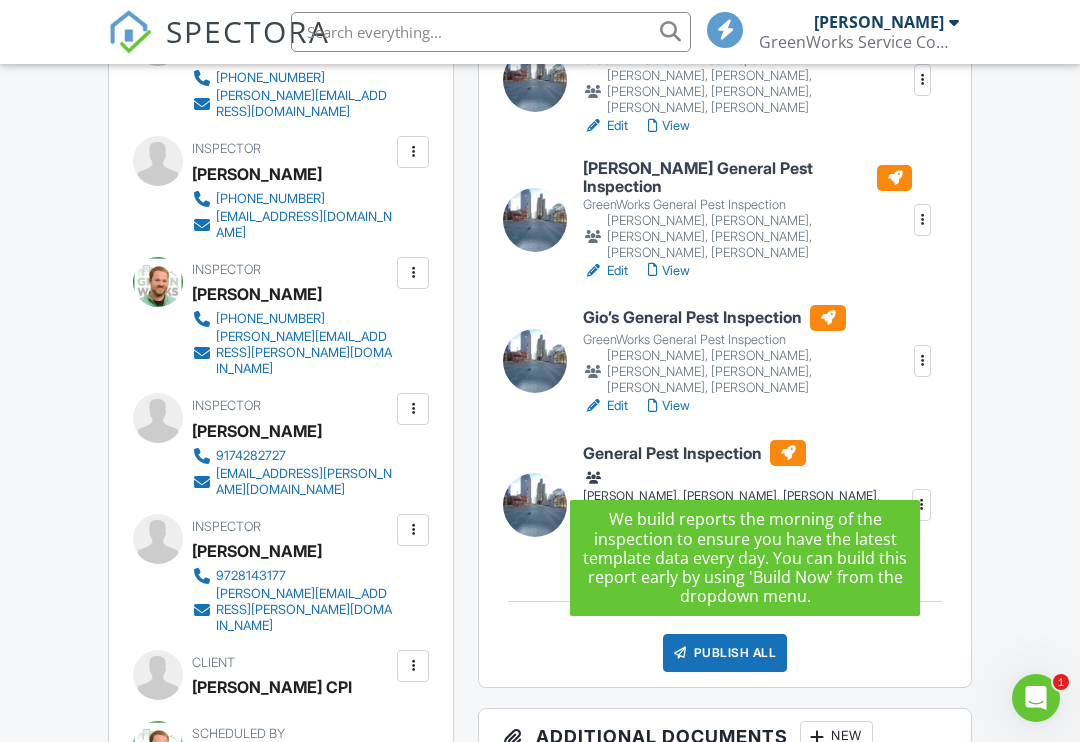 click on "[PERSON_NAME], [PERSON_NAME], [PERSON_NAME], [PERSON_NAME], [PERSON_NAME], [PERSON_NAME]" at bounding box center (747, 494) 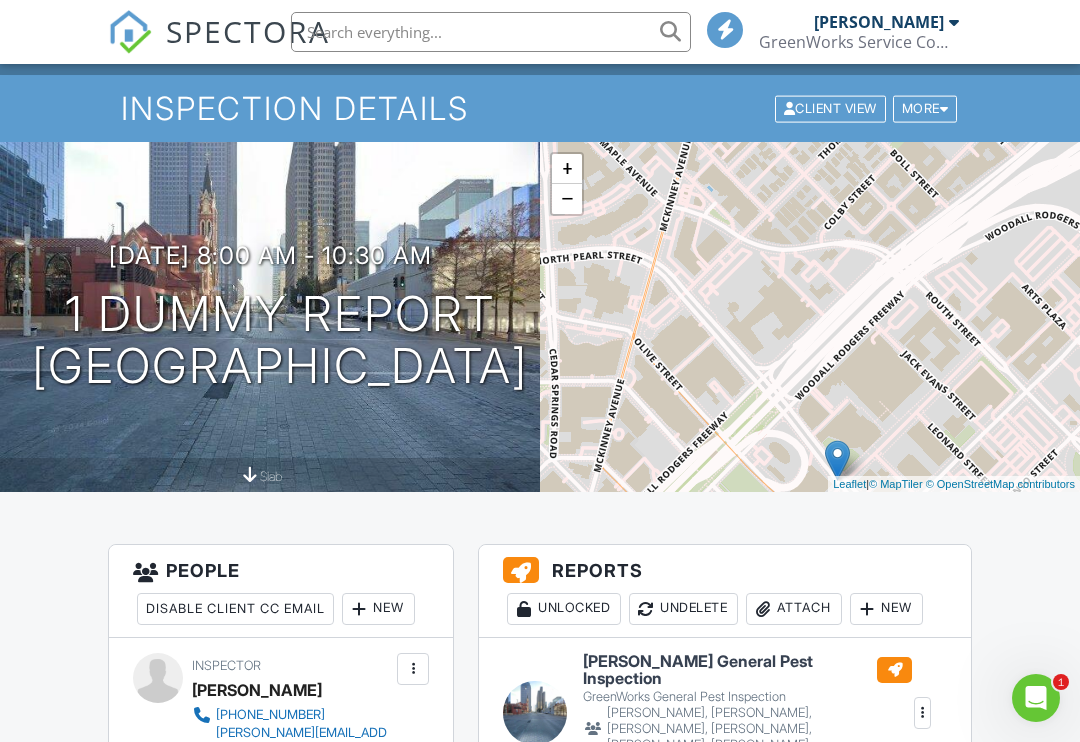 scroll, scrollTop: 40, scrollLeft: 0, axis: vertical 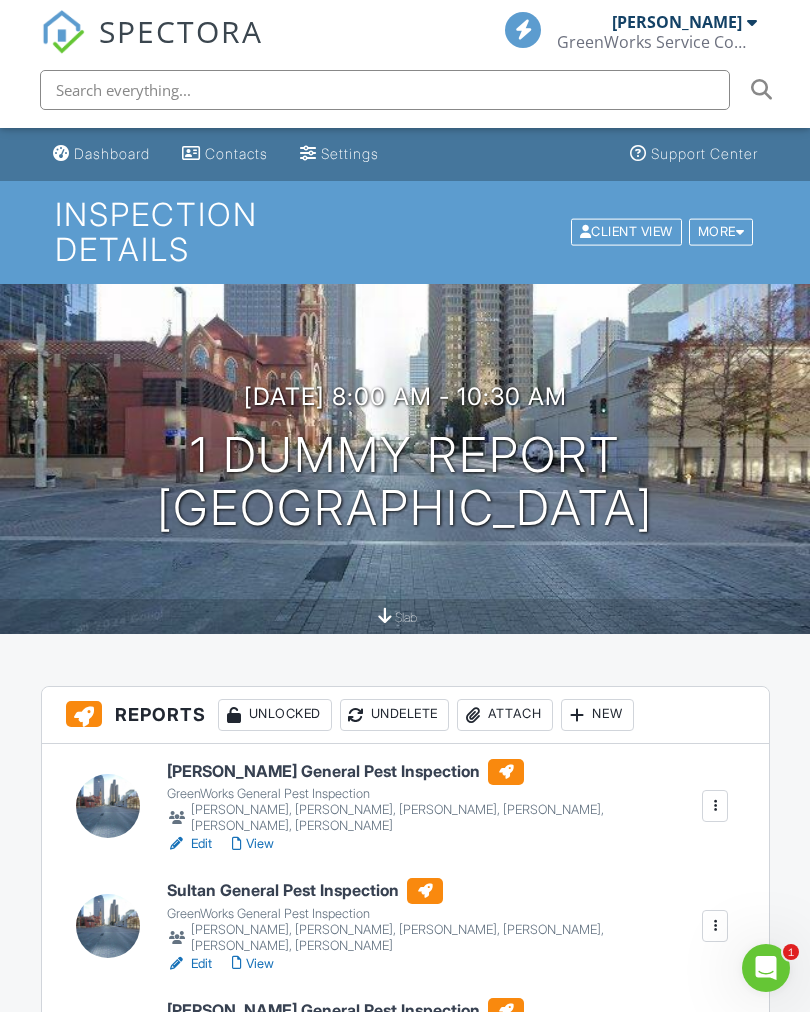 click on "New" at bounding box center (597, 715) 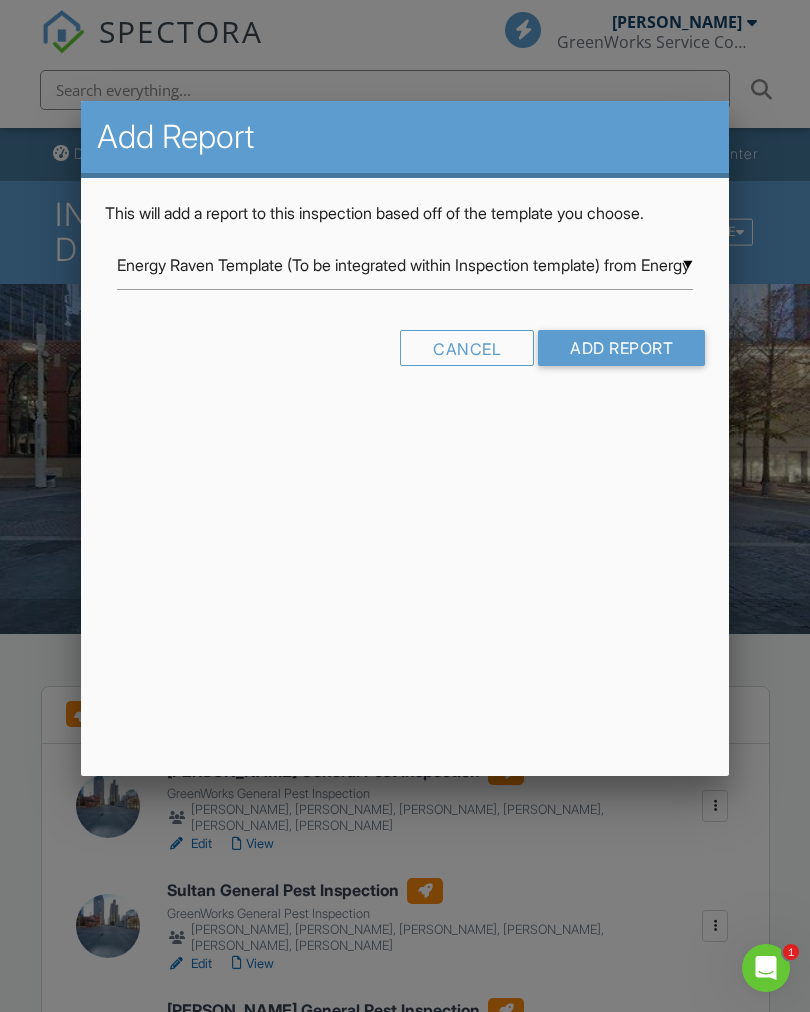 click on "Energy Raven Template (To be integrated within Inspection template) from Energy Raven" at bounding box center [405, 265] 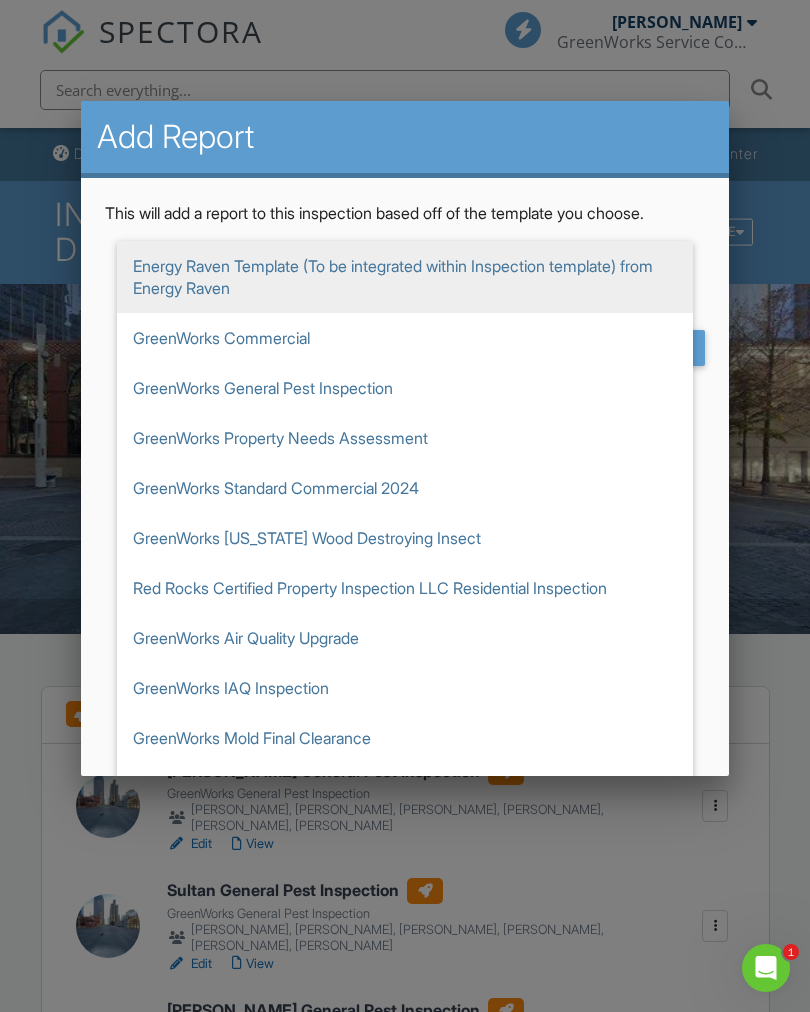 click on "GreenWorks General Pest Inspection" at bounding box center (405, 388) 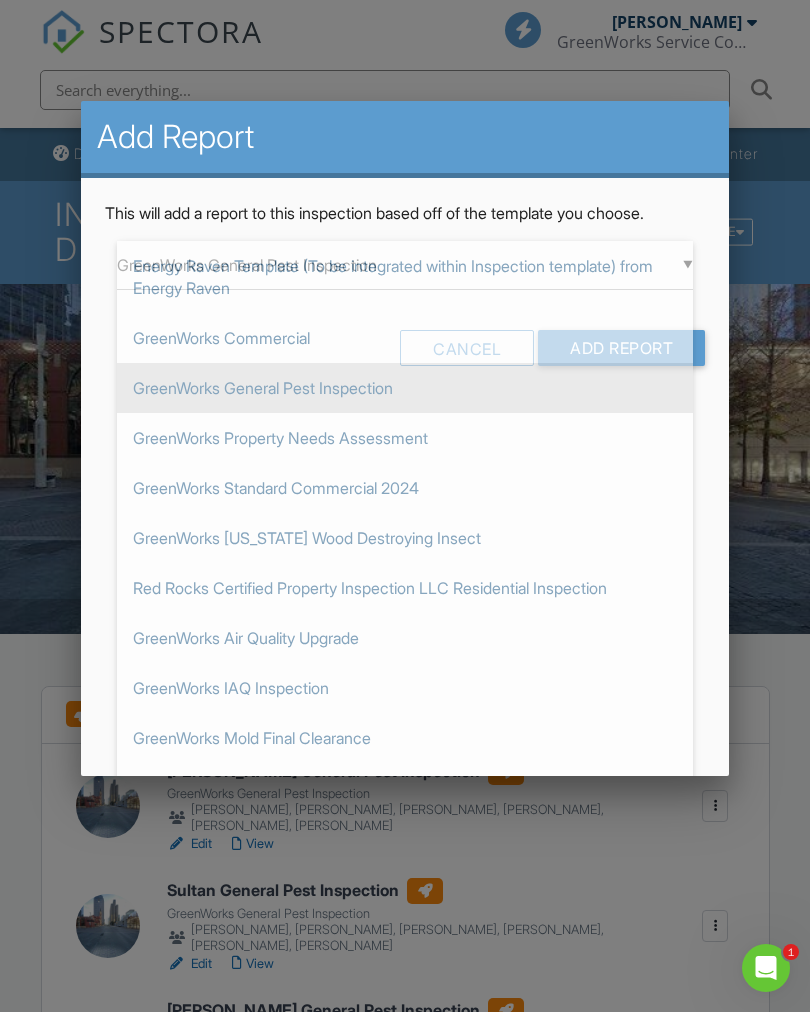 scroll, scrollTop: 122, scrollLeft: 0, axis: vertical 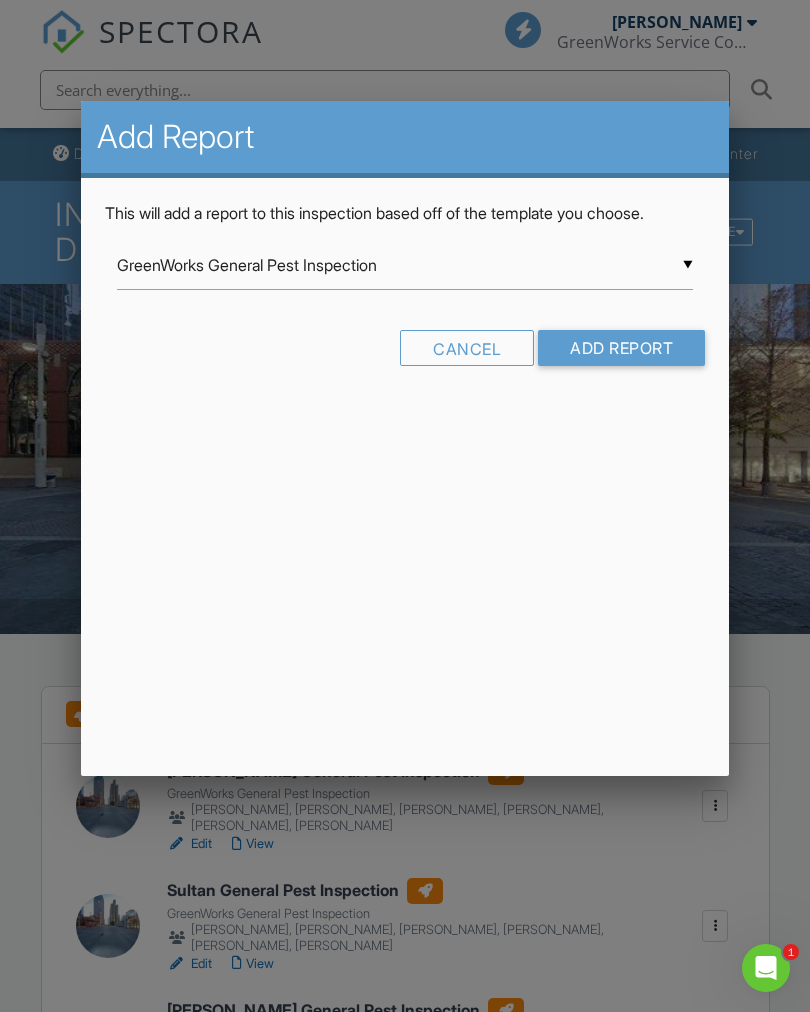 click on "GreenWorks General Pest Inspection" at bounding box center [405, 265] 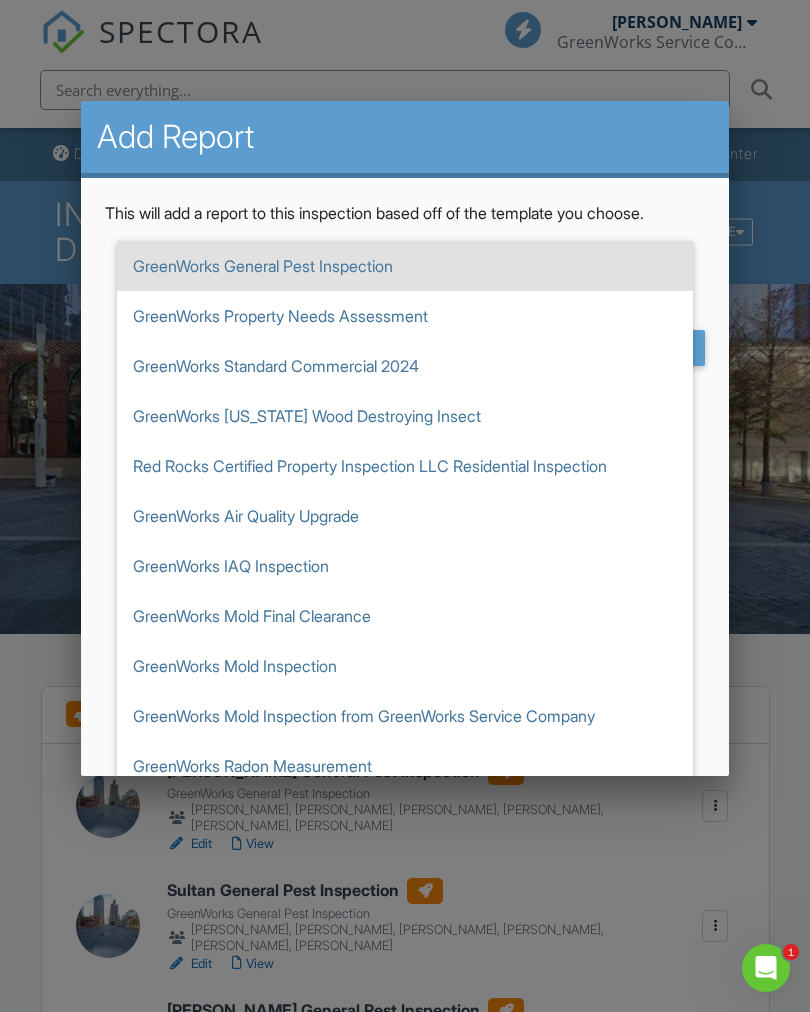 click on "GreenWorks General Pest Inspection" at bounding box center [405, 266] 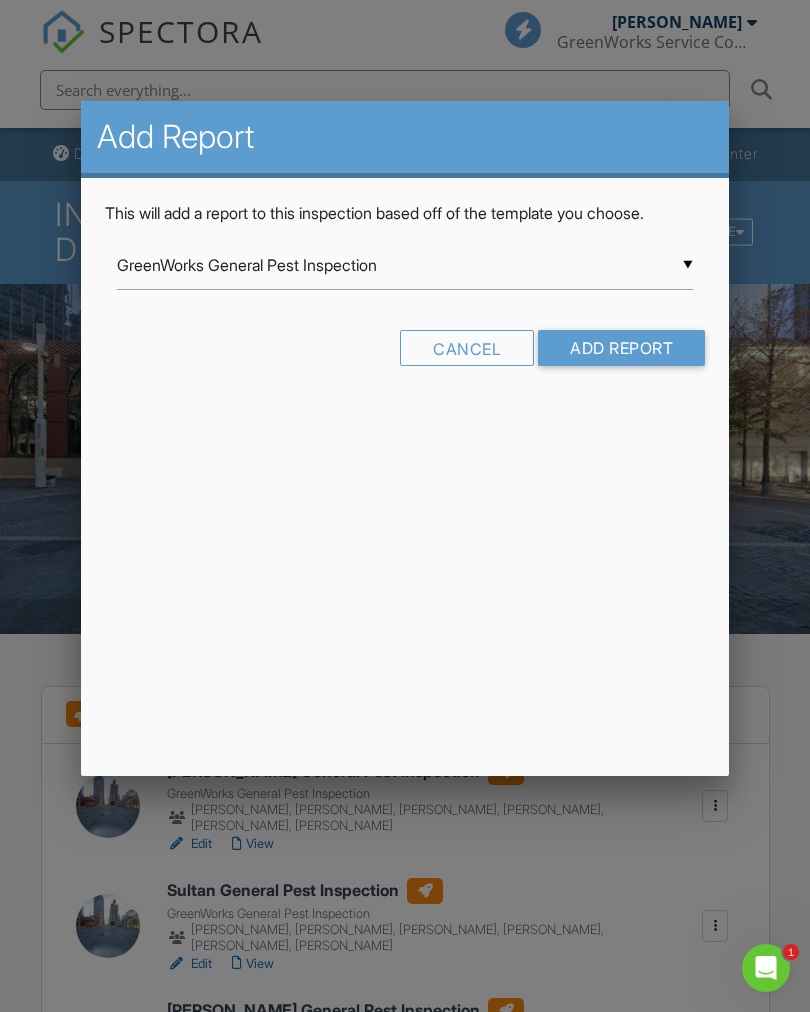 click on "This will add a report to this inspection based off of the template you choose." at bounding box center [405, 213] 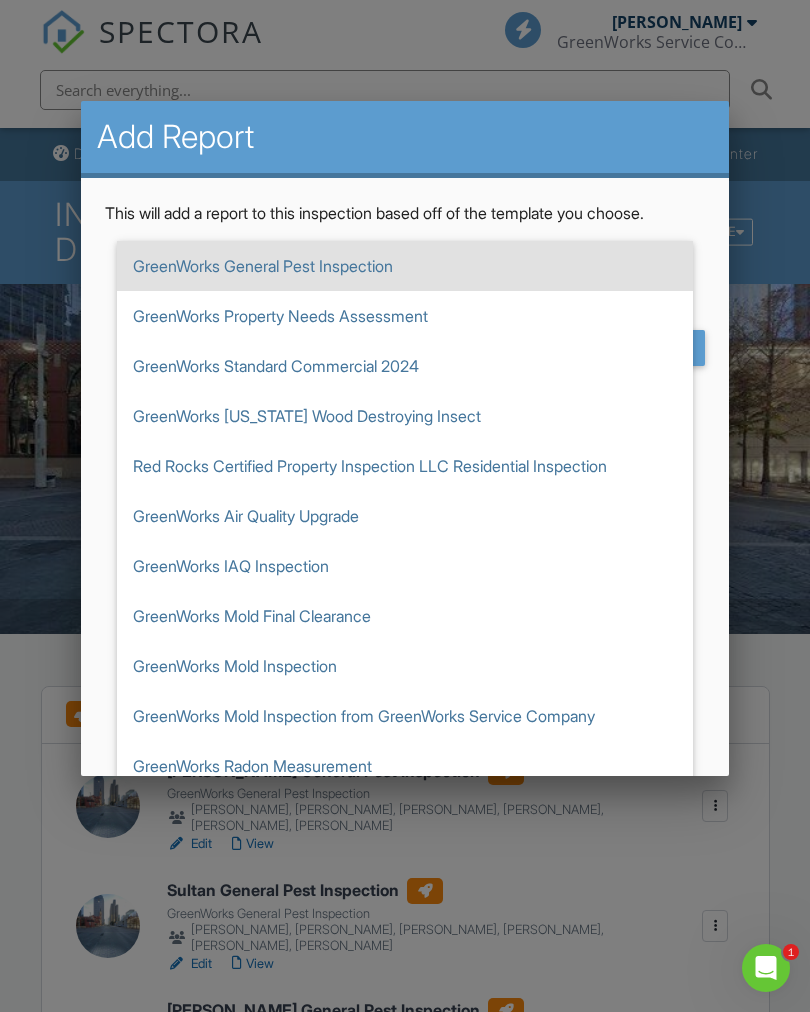 click on "GreenWorks General Pest Inspection" at bounding box center [405, 266] 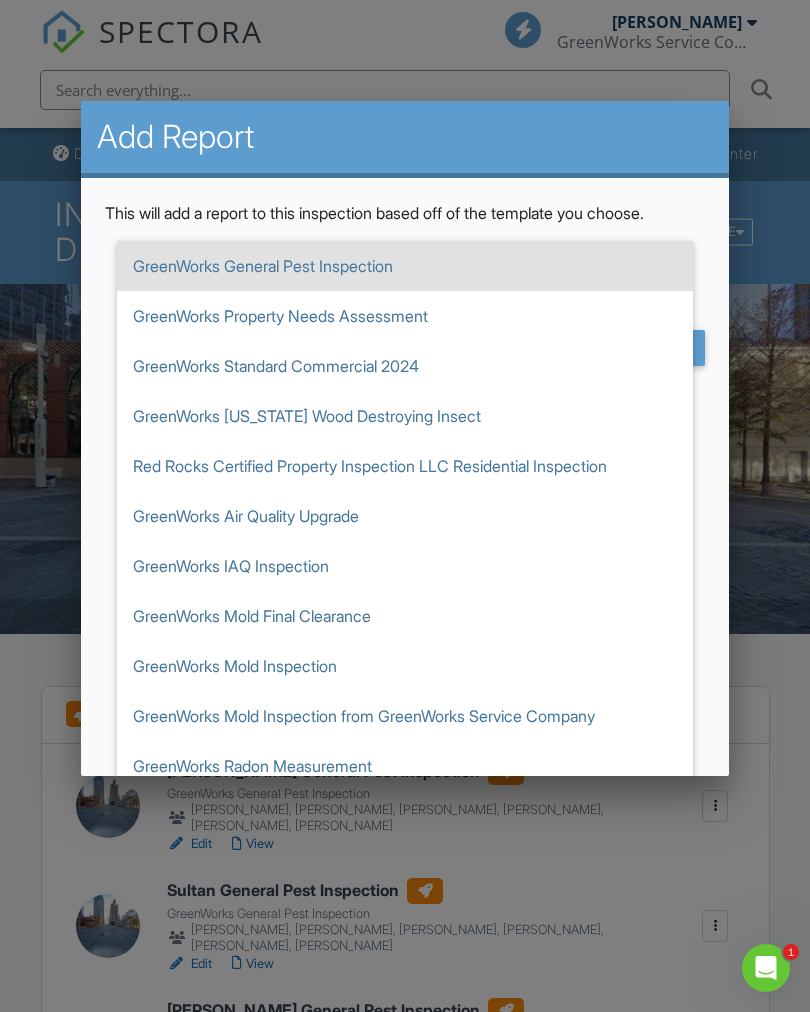 click at bounding box center (405, 532) 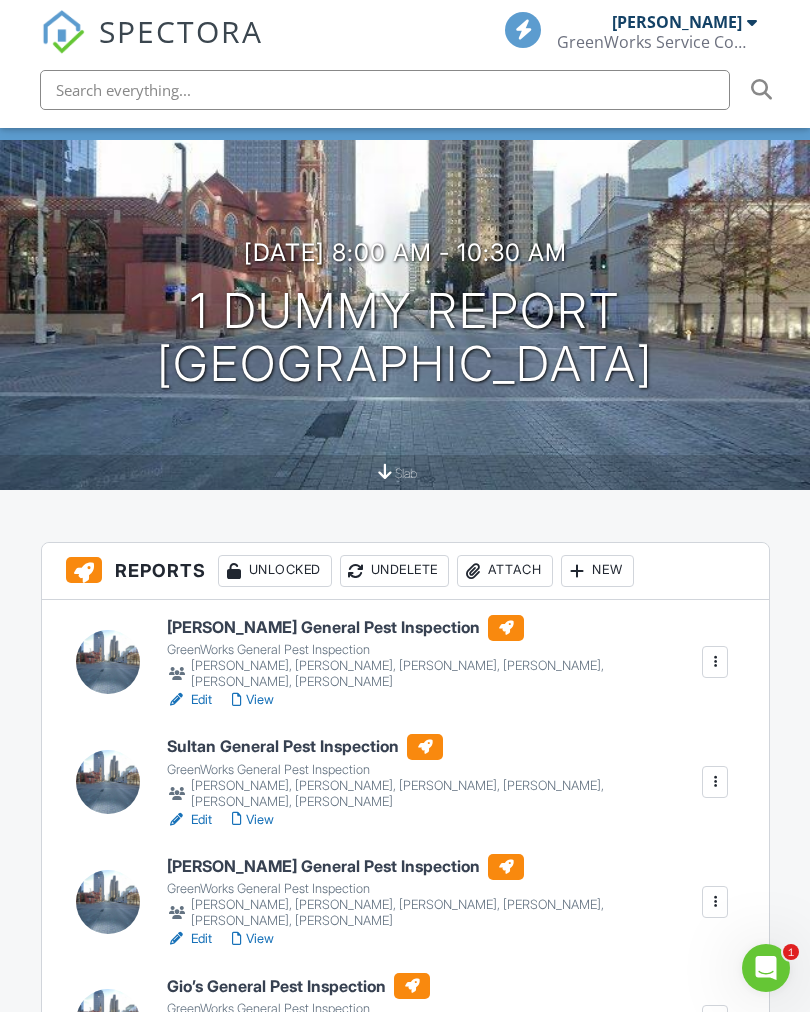 scroll, scrollTop: 143, scrollLeft: 0, axis: vertical 